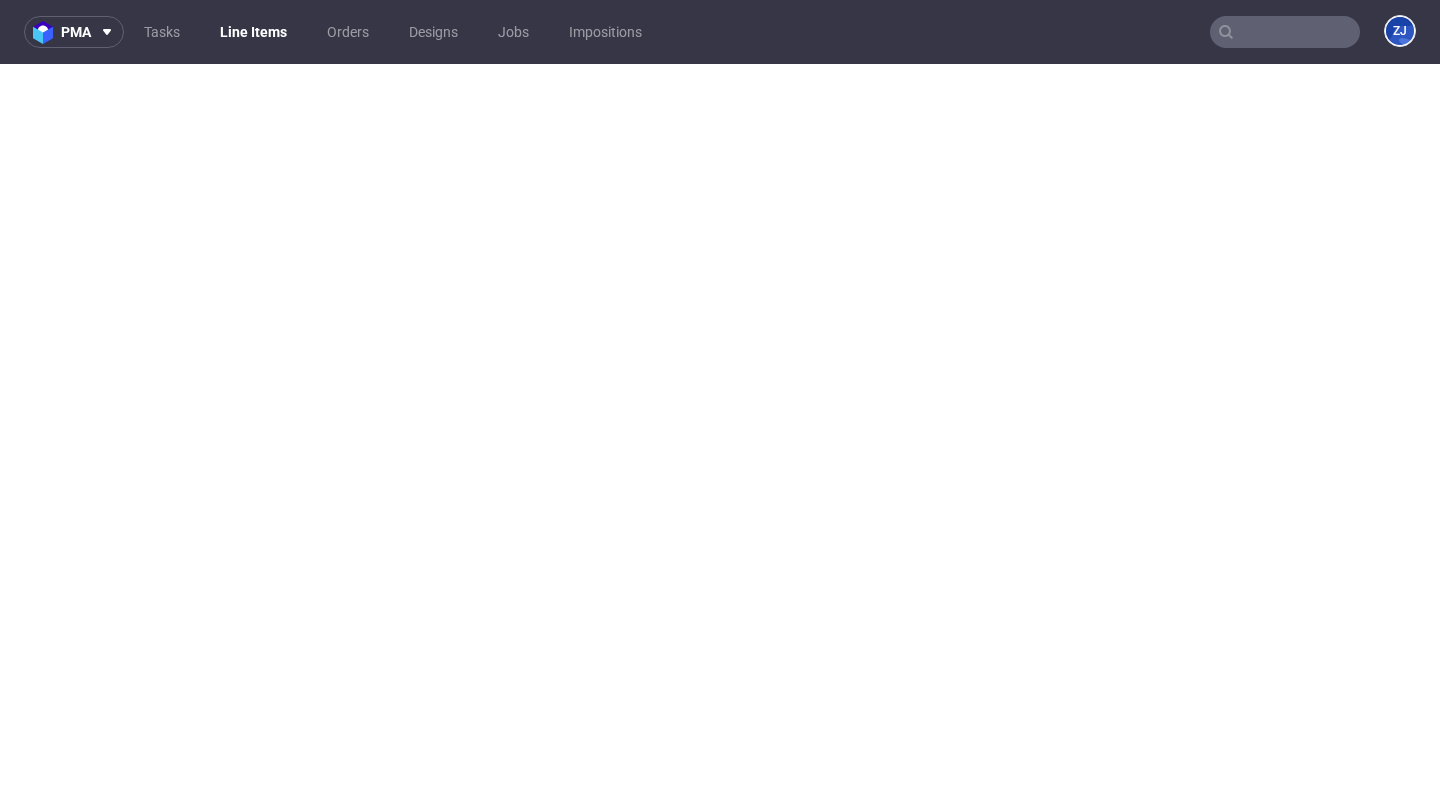 scroll, scrollTop: 0, scrollLeft: 0, axis: both 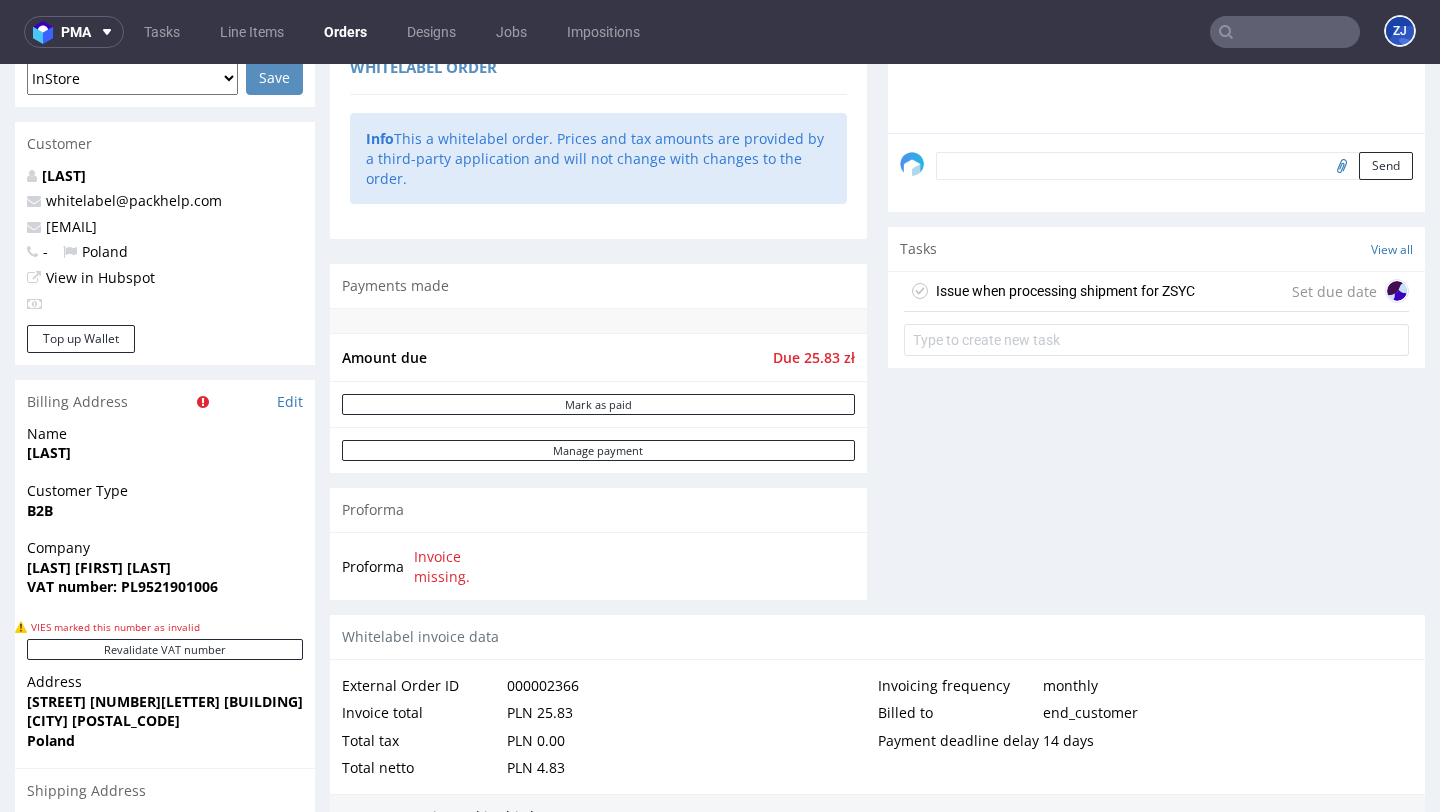 click 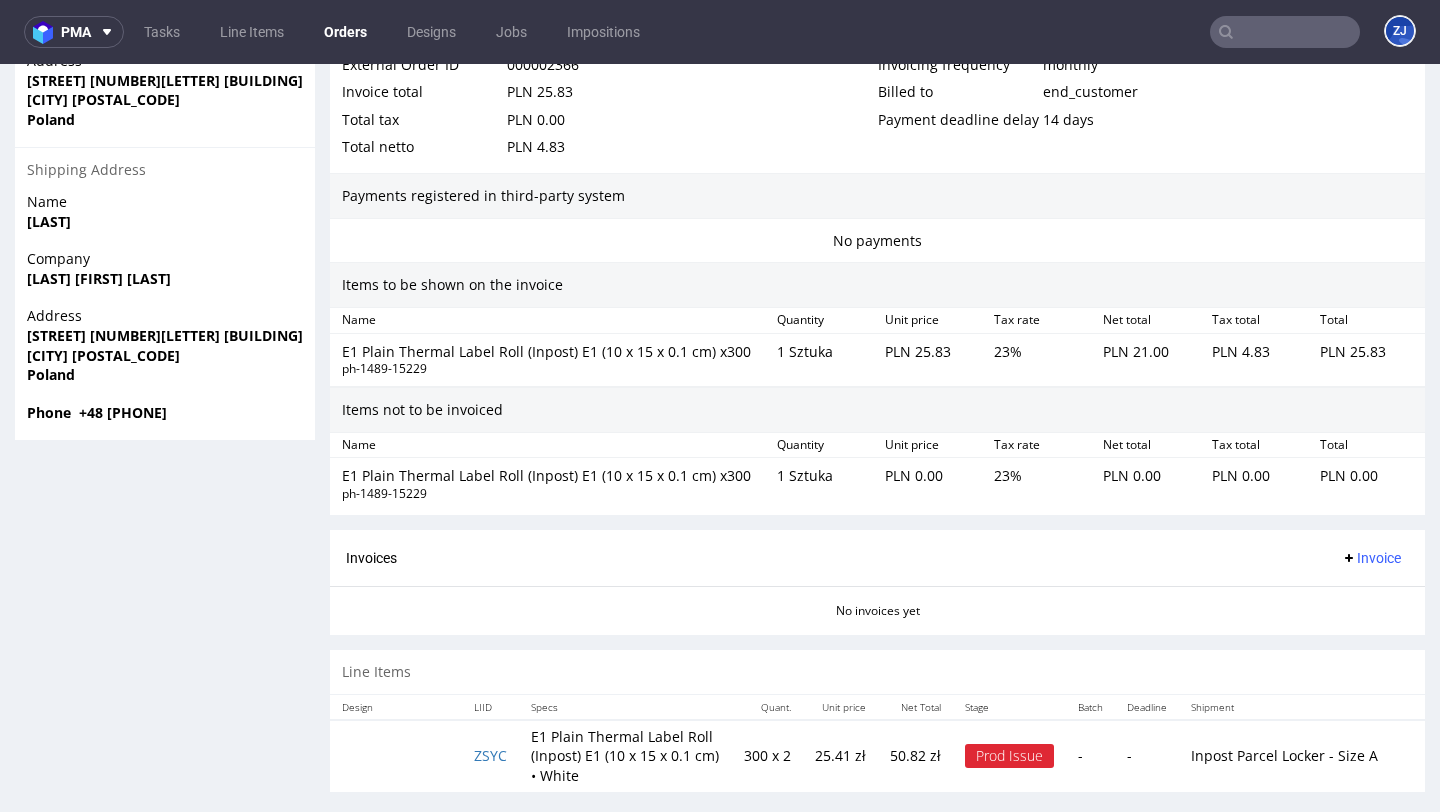 scroll, scrollTop: 0, scrollLeft: 0, axis: both 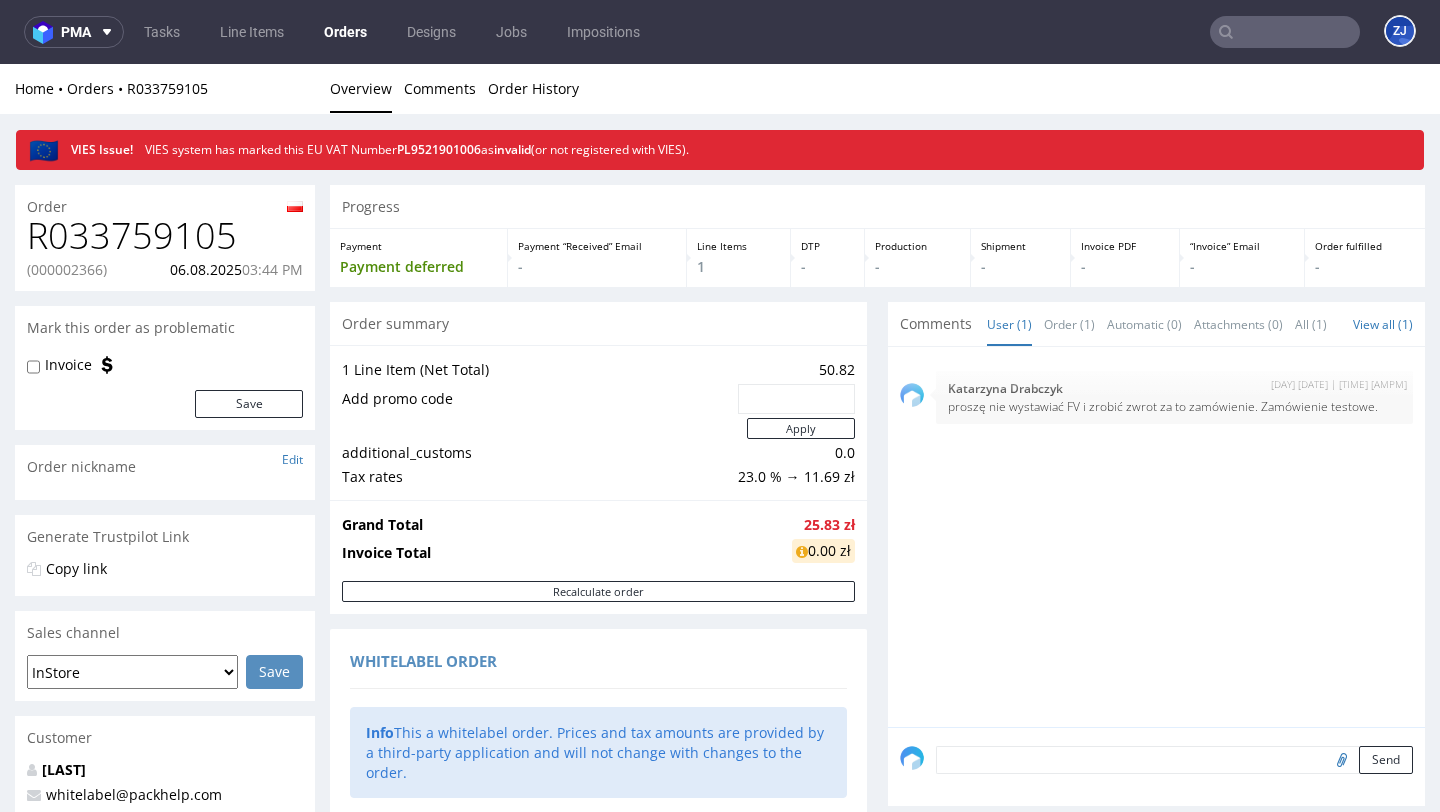 click on "Orders" at bounding box center (345, 32) 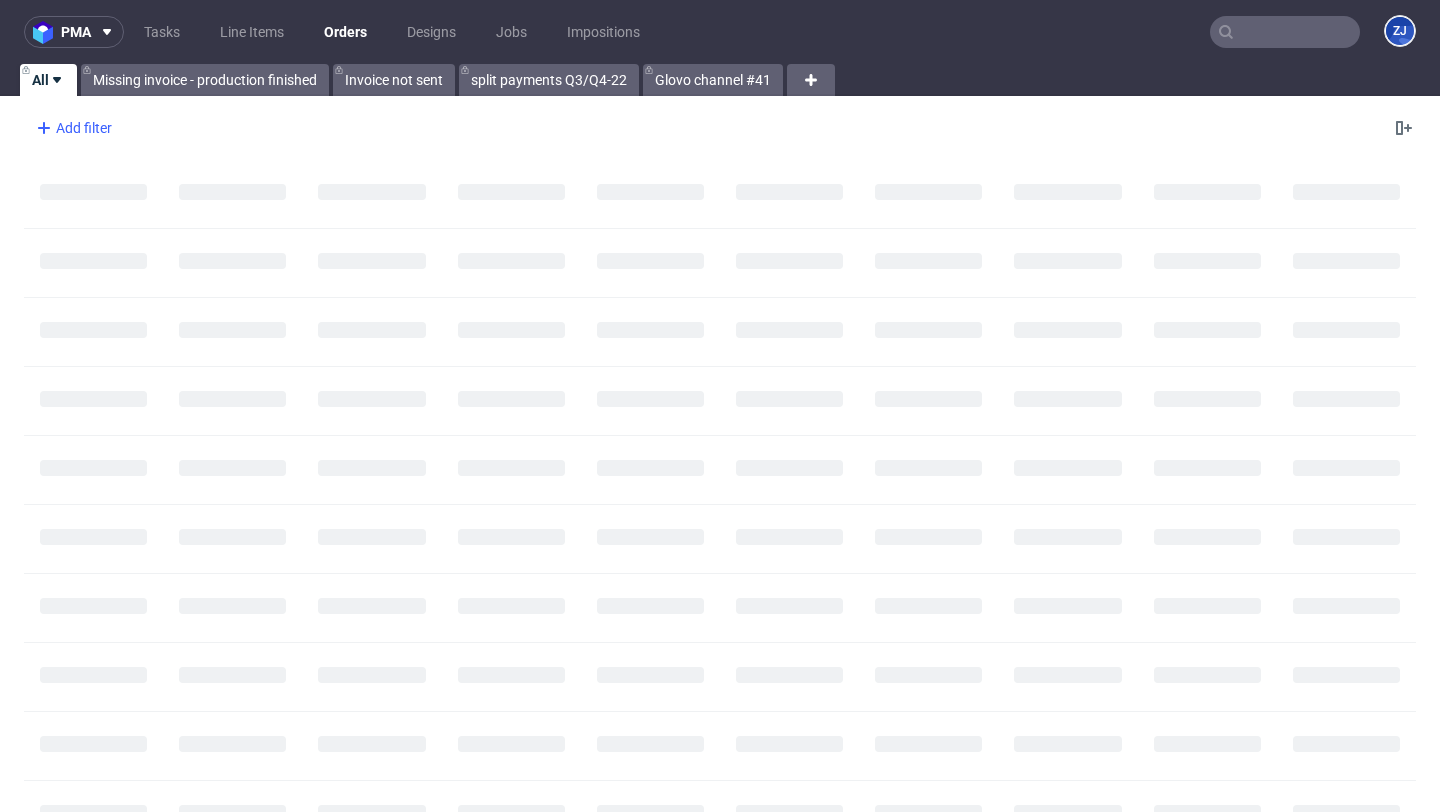 click on "Add filter" at bounding box center [72, 128] 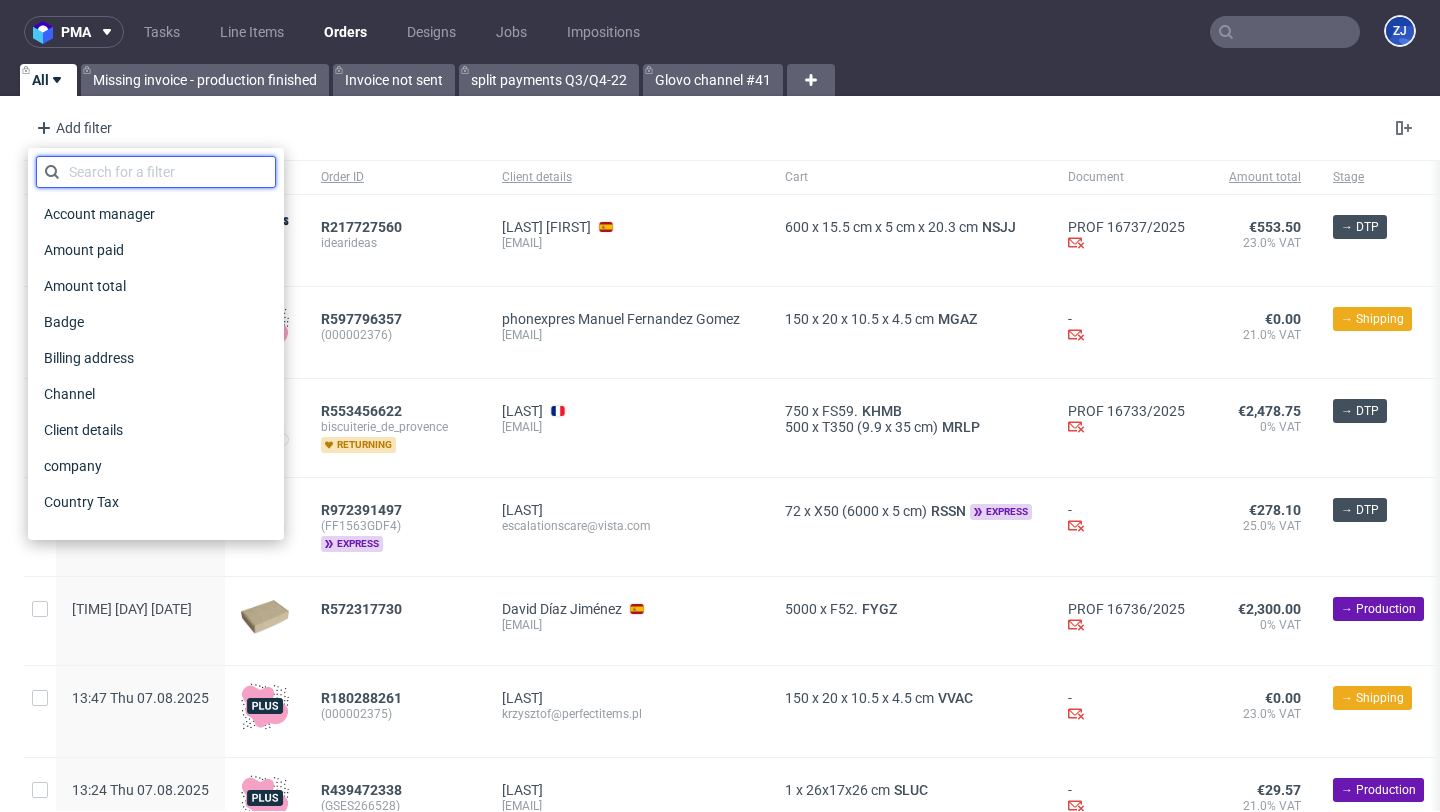 click at bounding box center (156, 172) 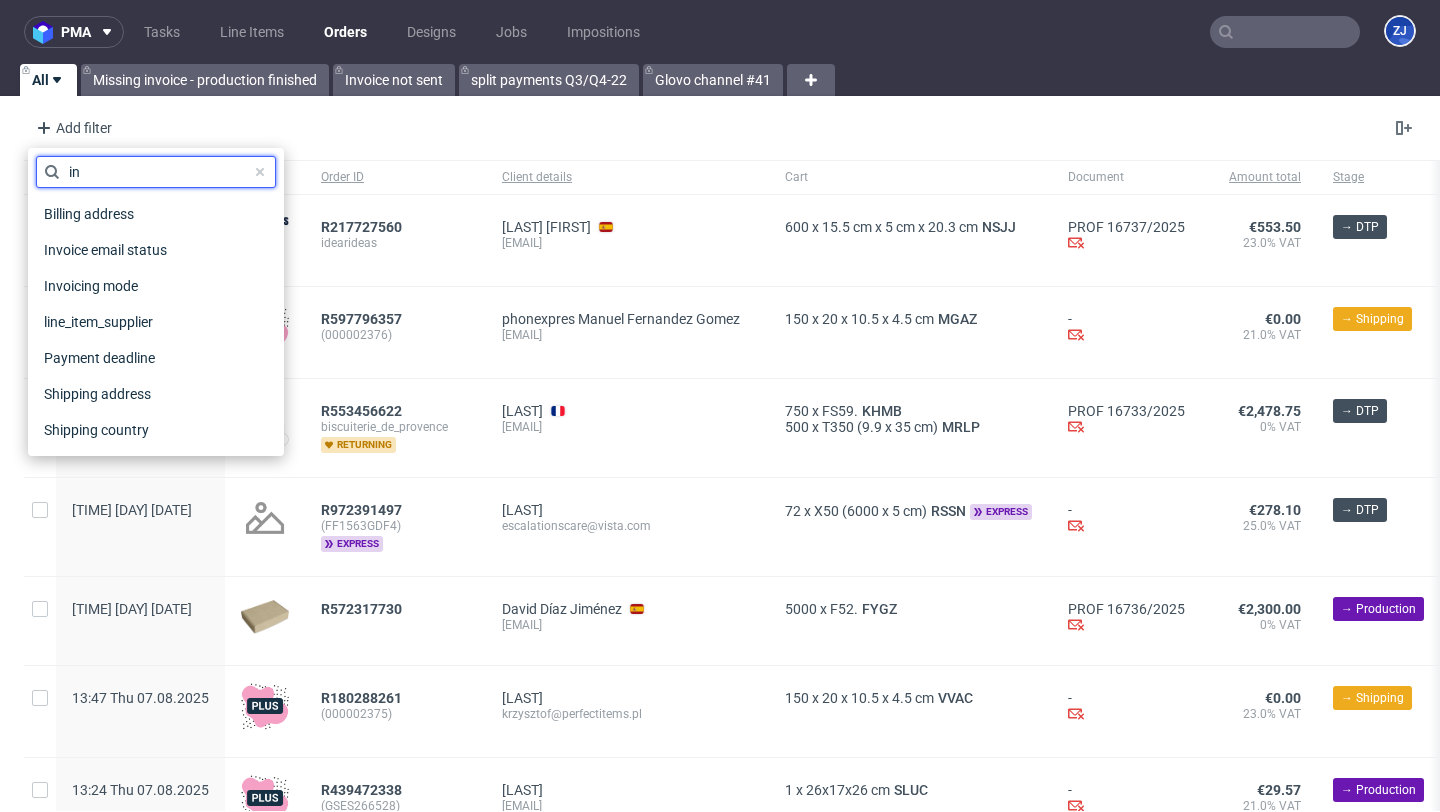 type on "i" 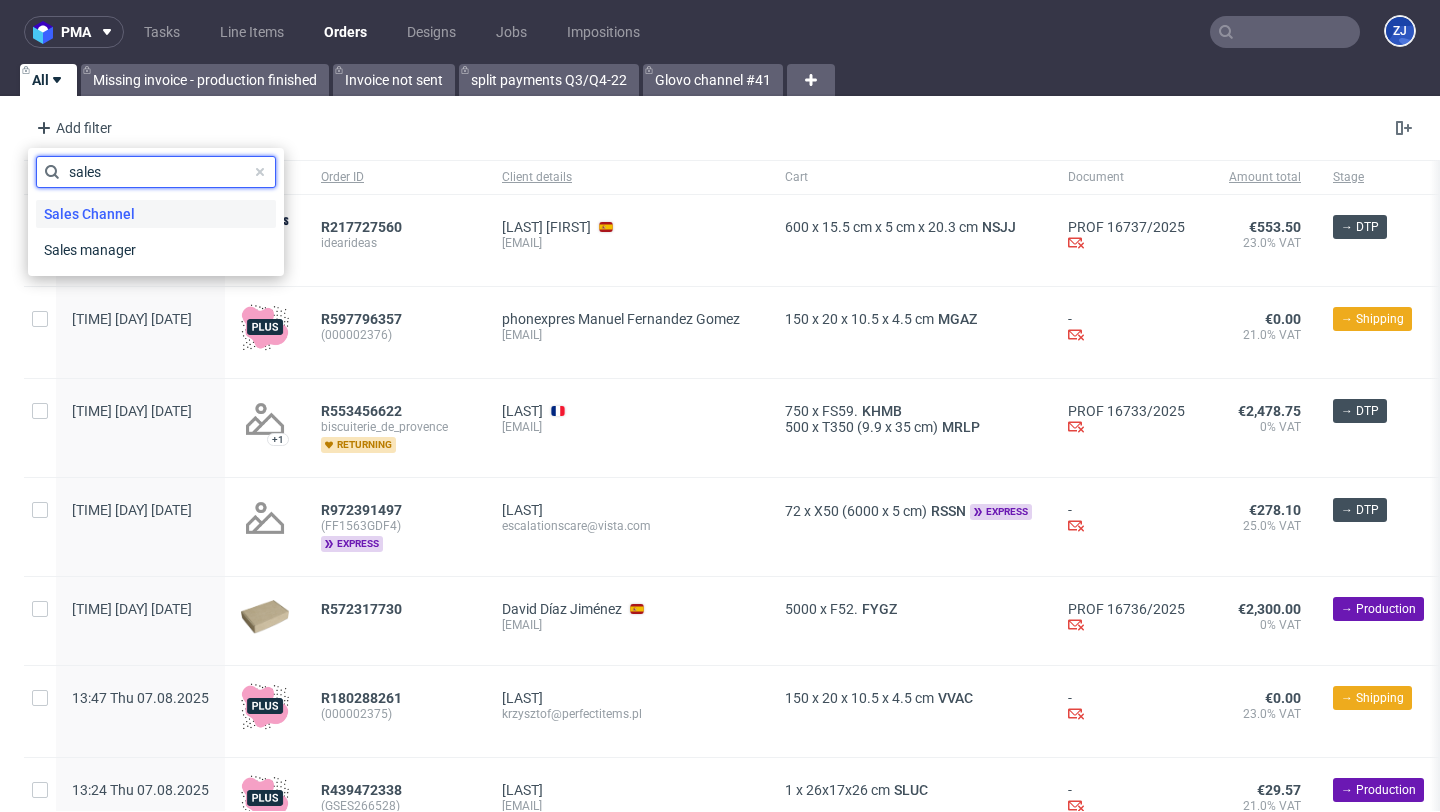 type on "sales" 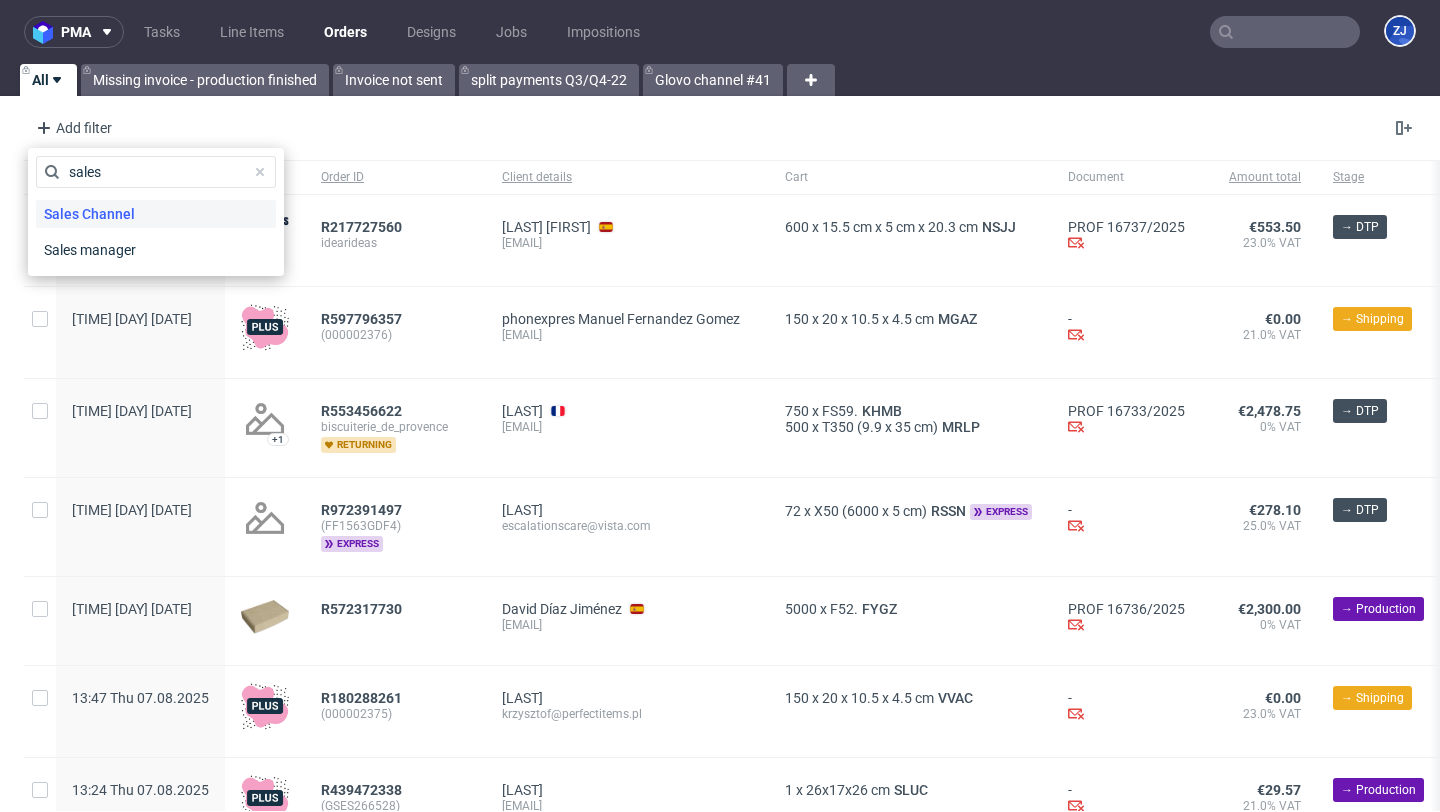 click on "Sales Channel" at bounding box center (89, 214) 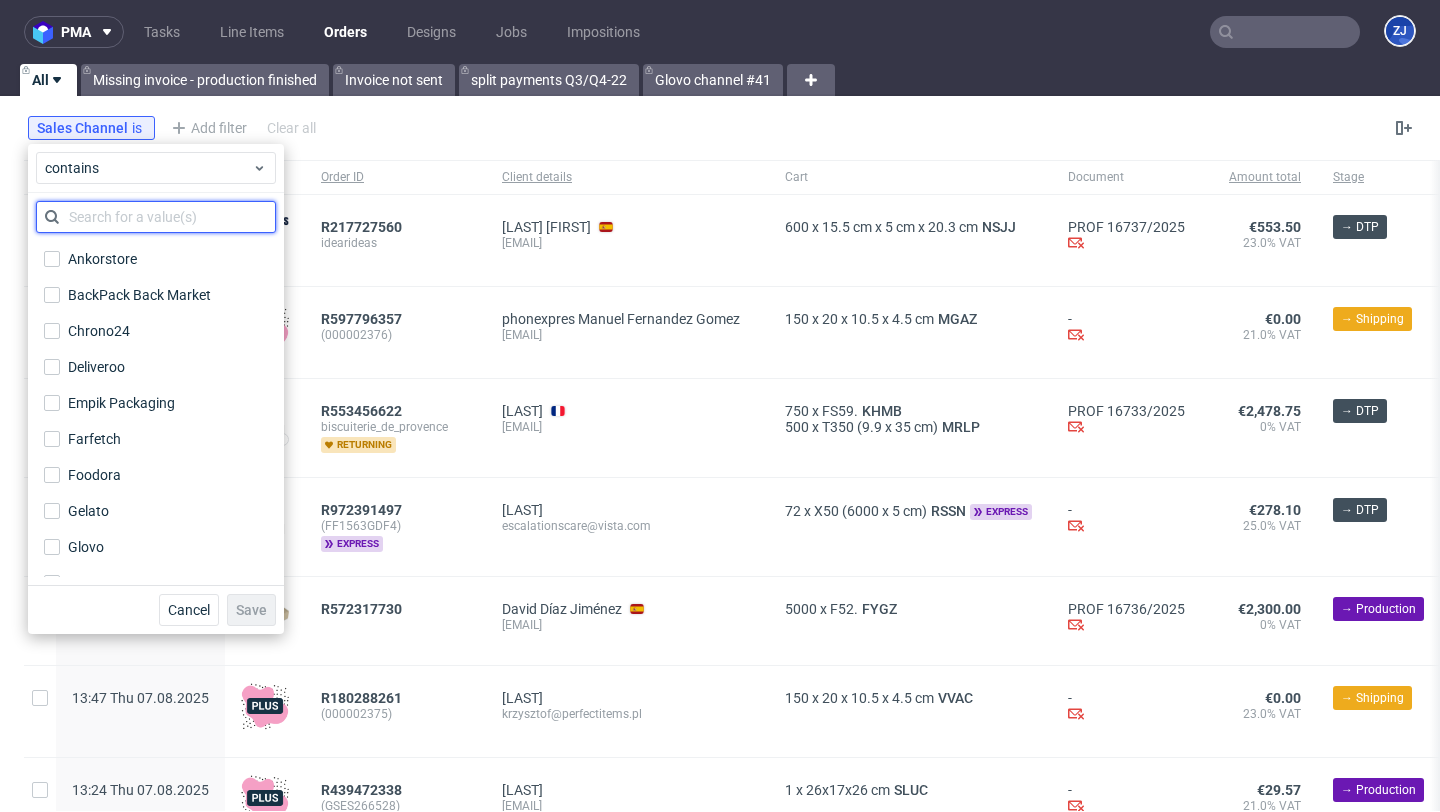 click at bounding box center (156, 217) 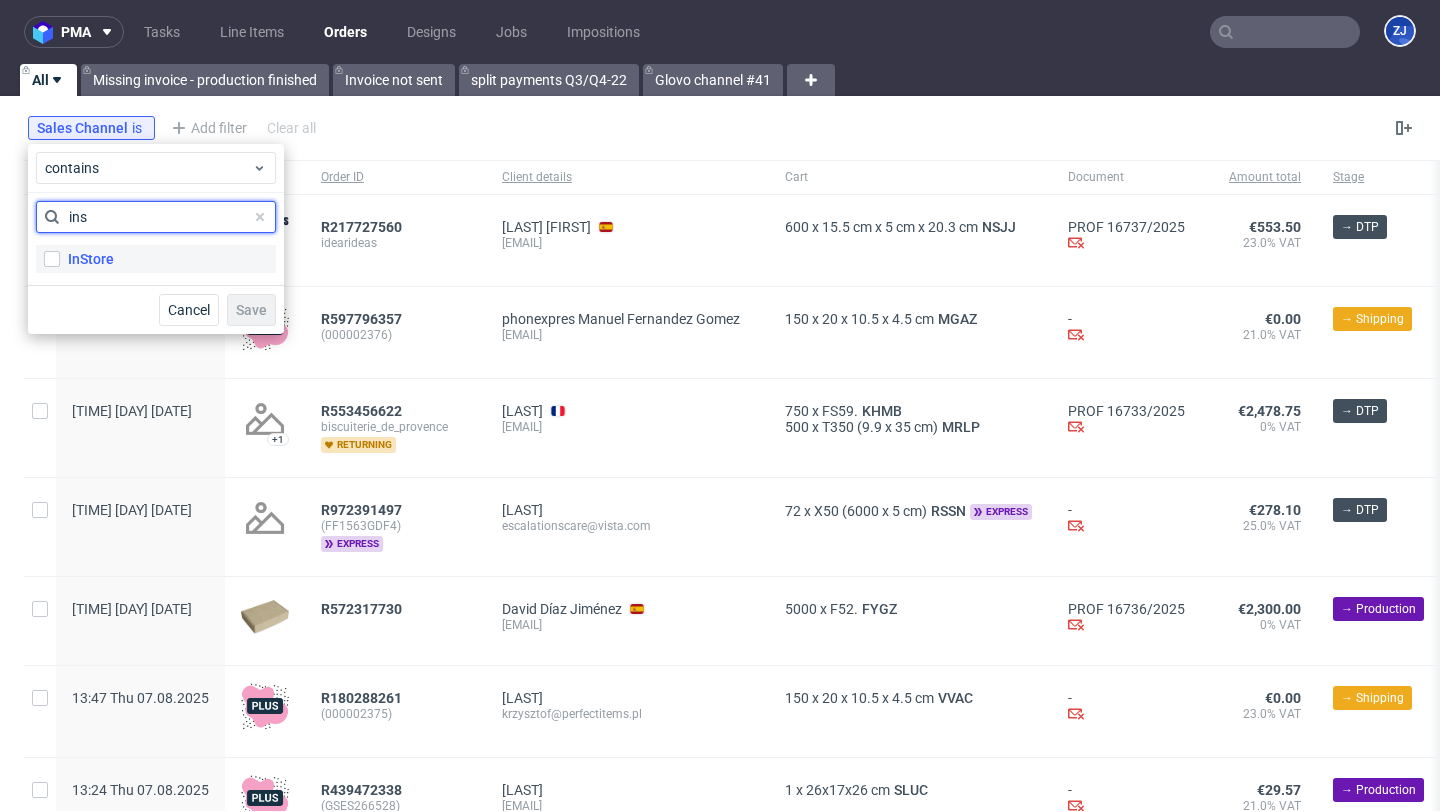 type on "ins" 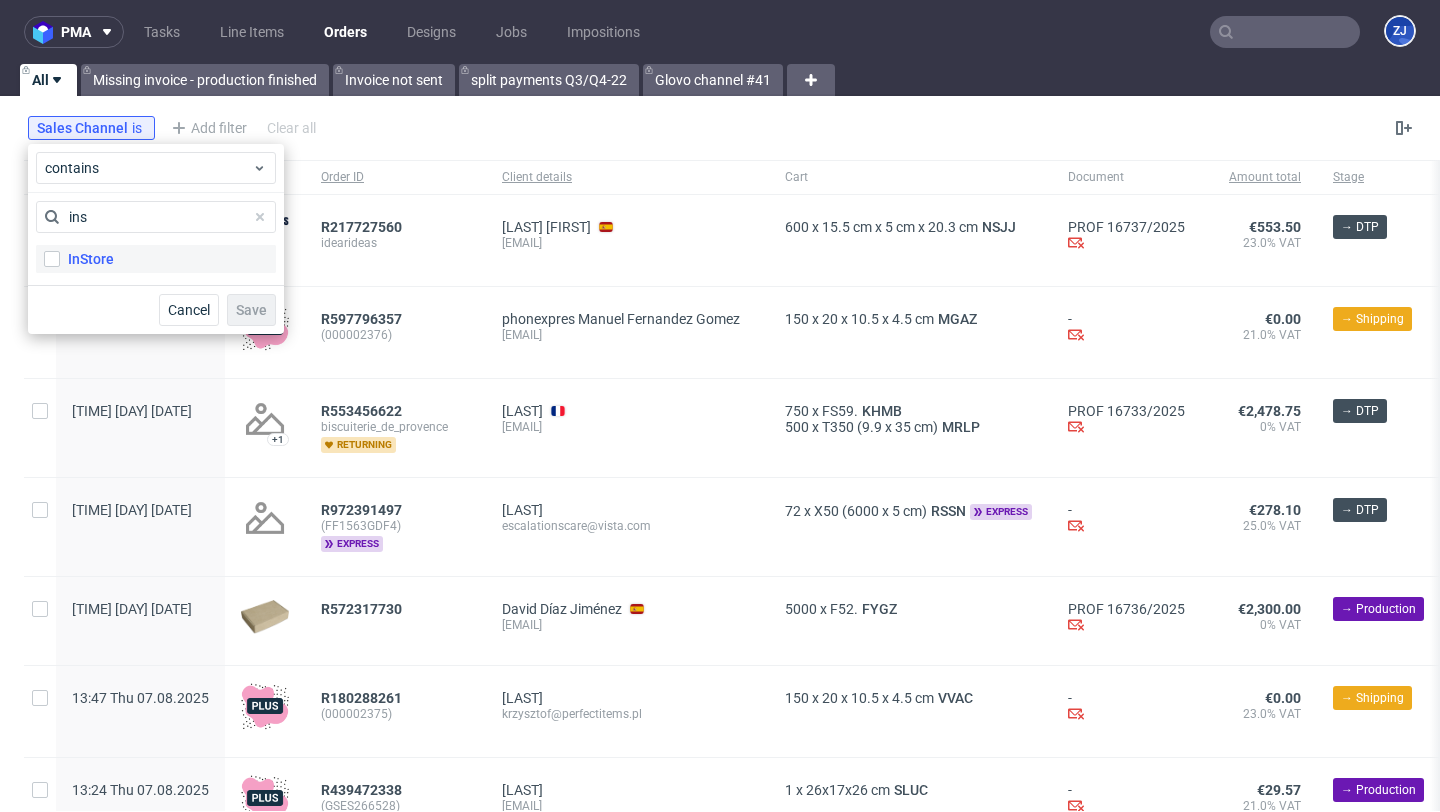 click on "InStore" at bounding box center (91, 259) 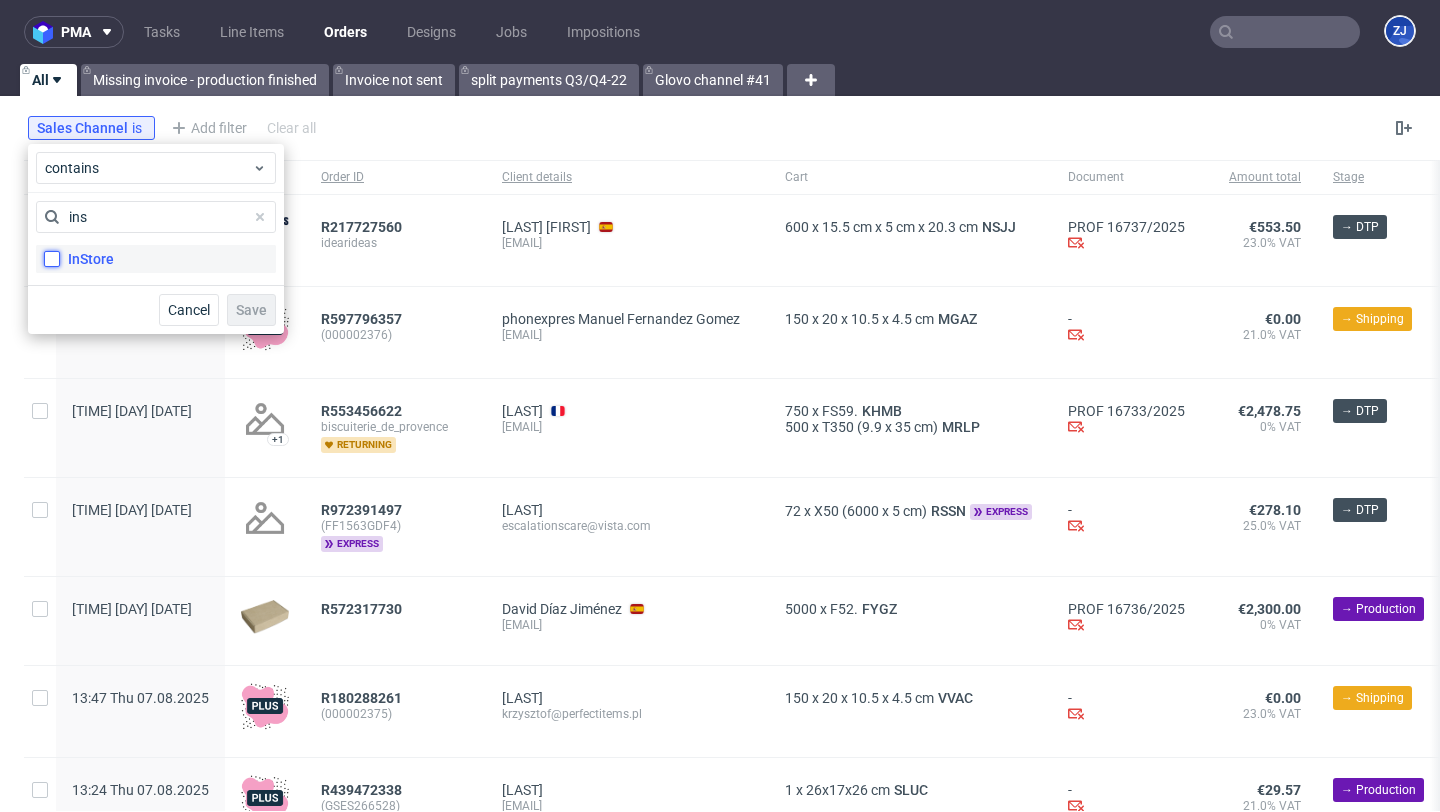 click on "InStore" at bounding box center (52, 259) 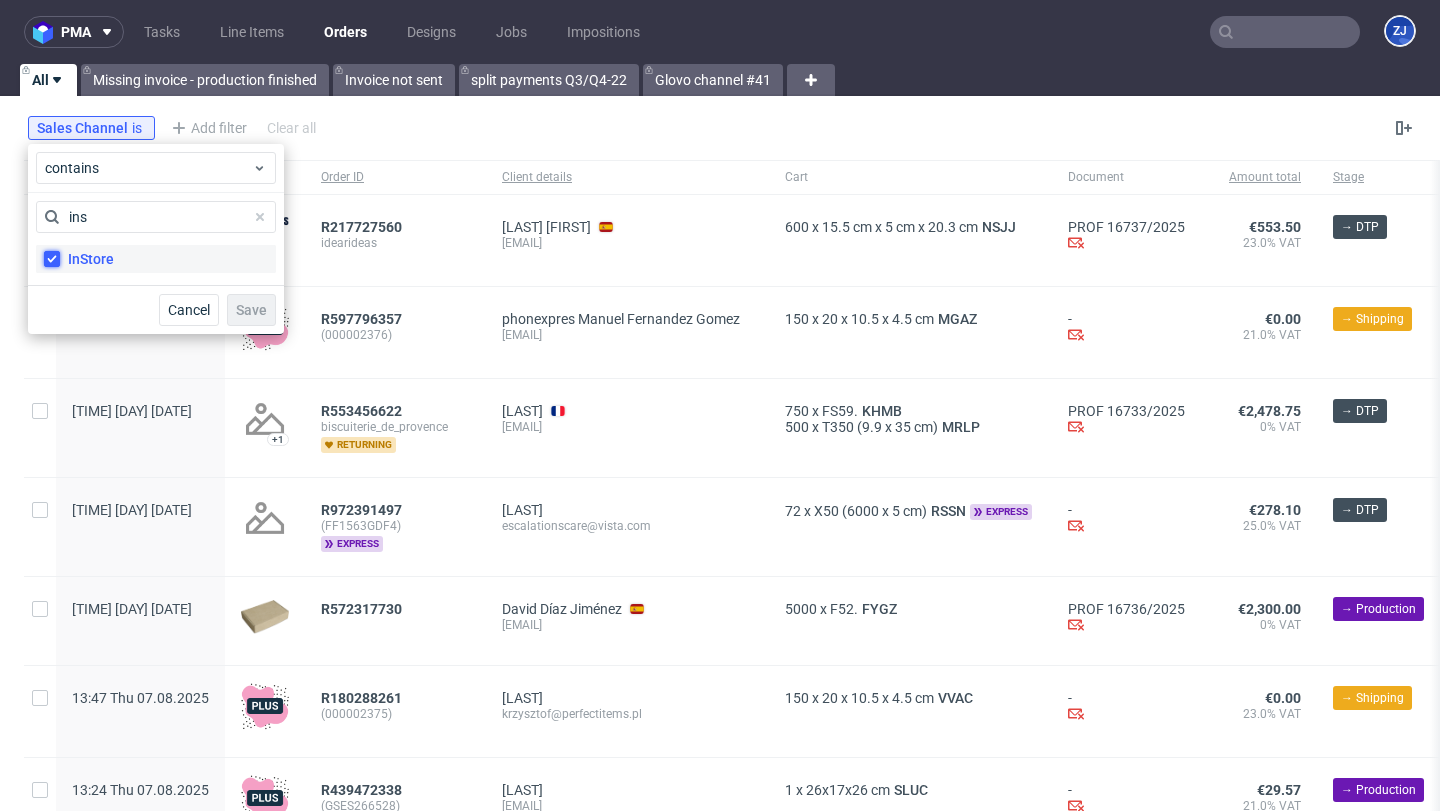 checkbox on "true" 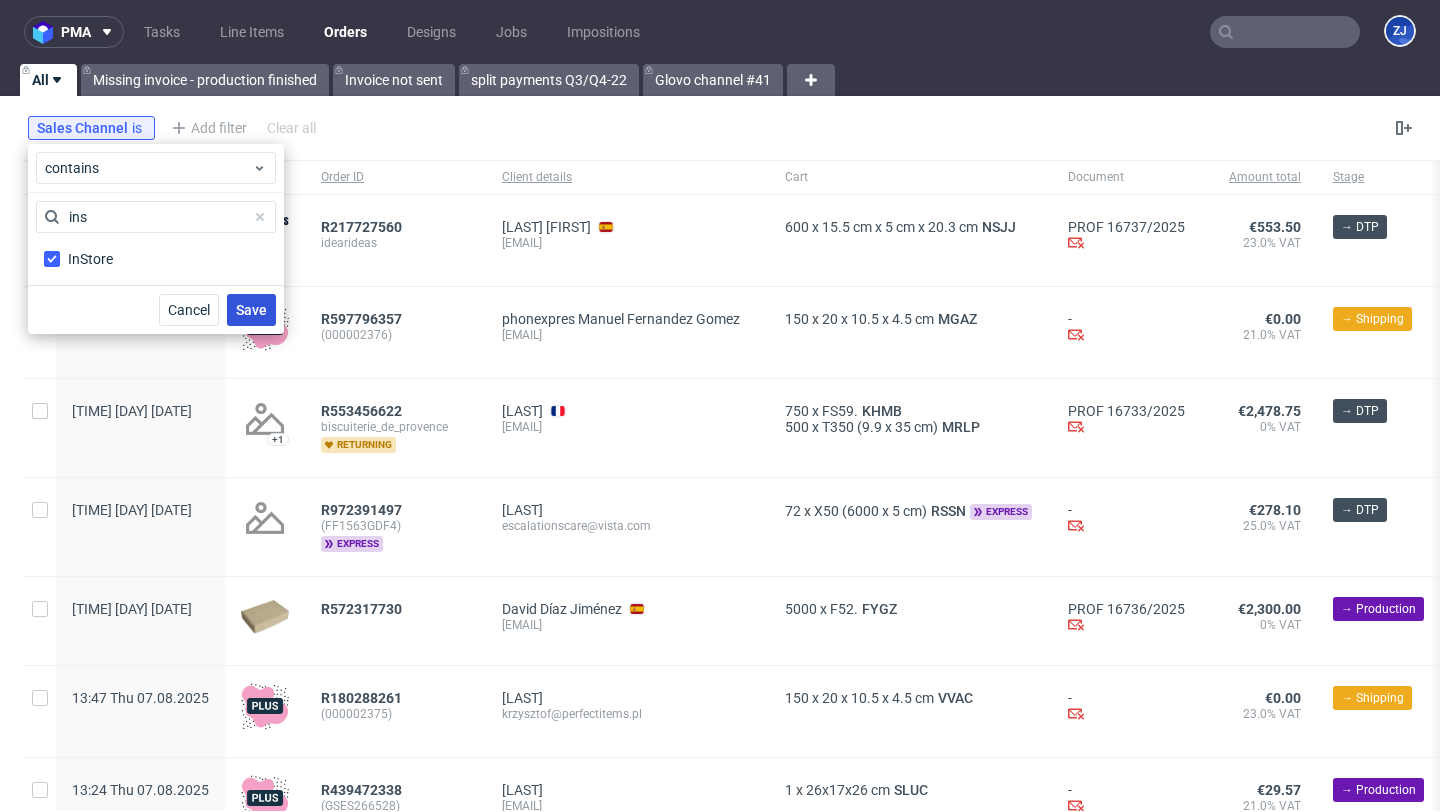 click on "Save" at bounding box center [251, 310] 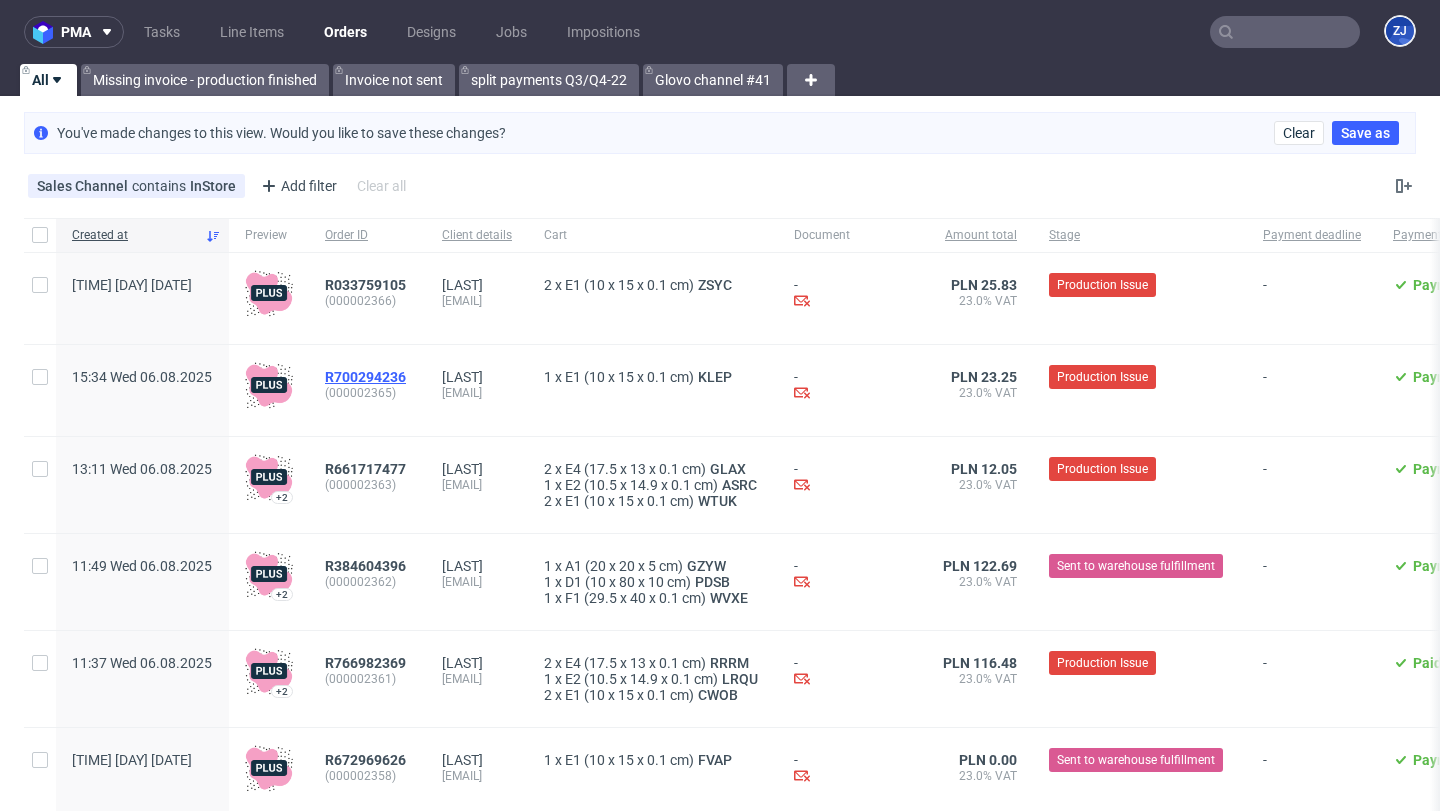 click on "R700294236" at bounding box center [365, 377] 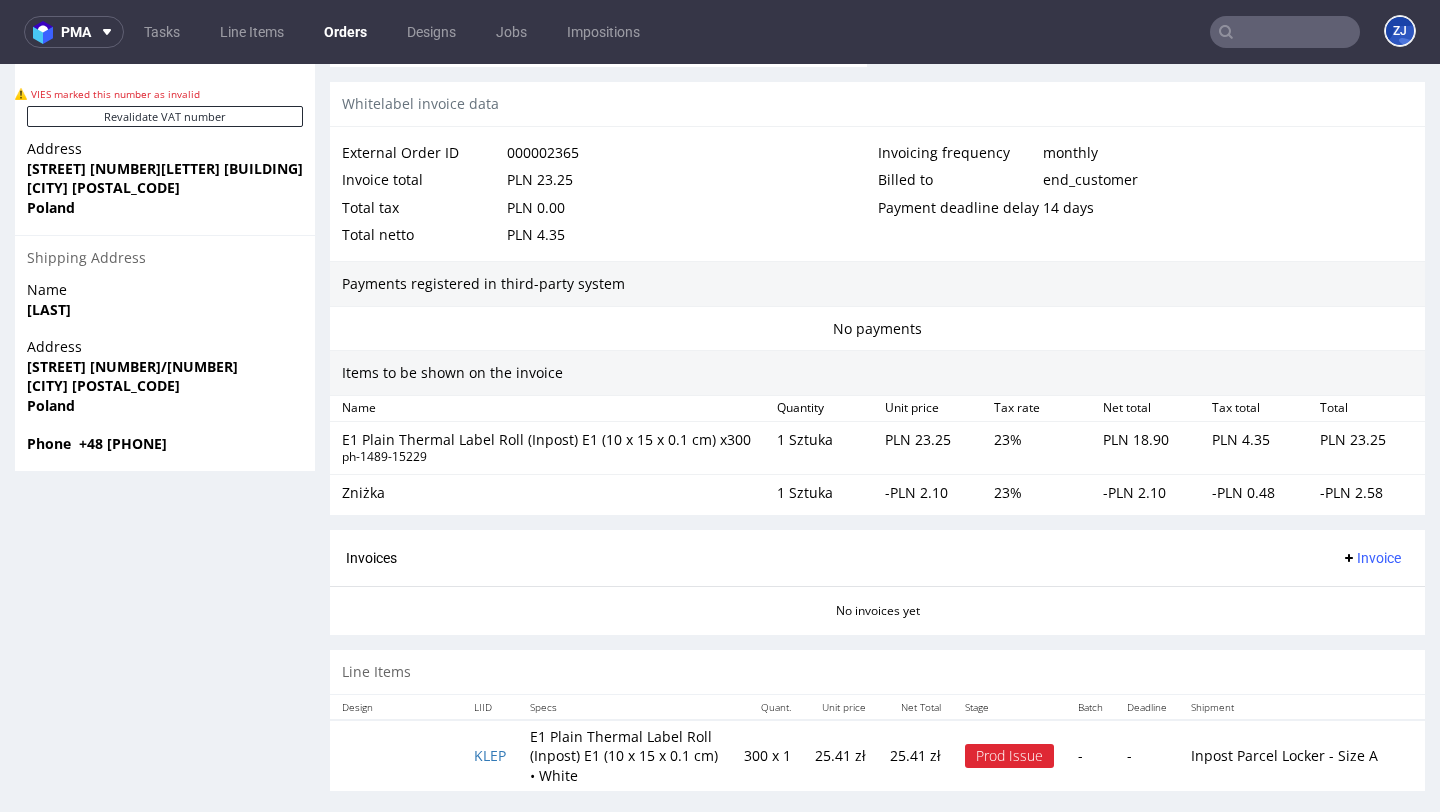 scroll, scrollTop: 1092, scrollLeft: 0, axis: vertical 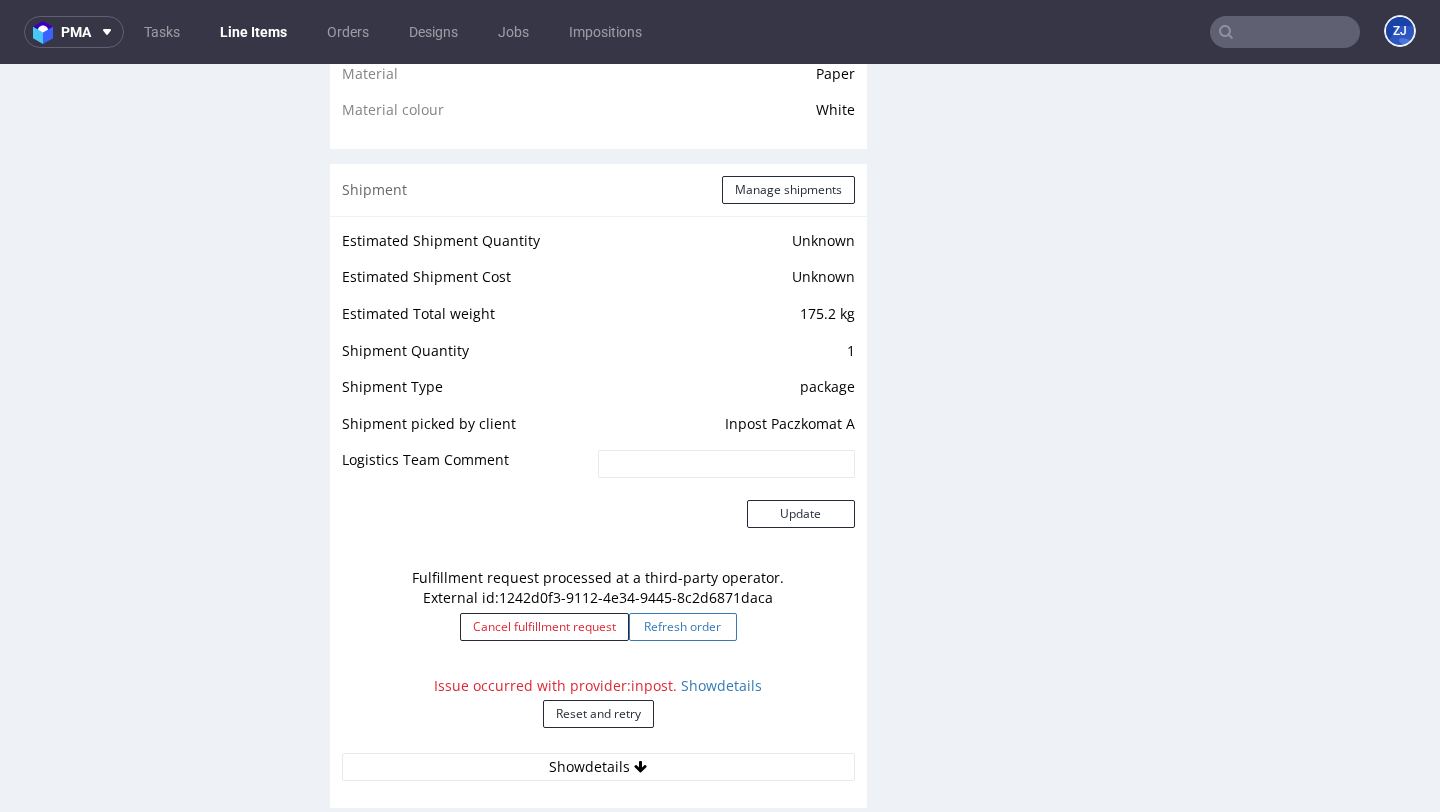 click on "Refresh order" 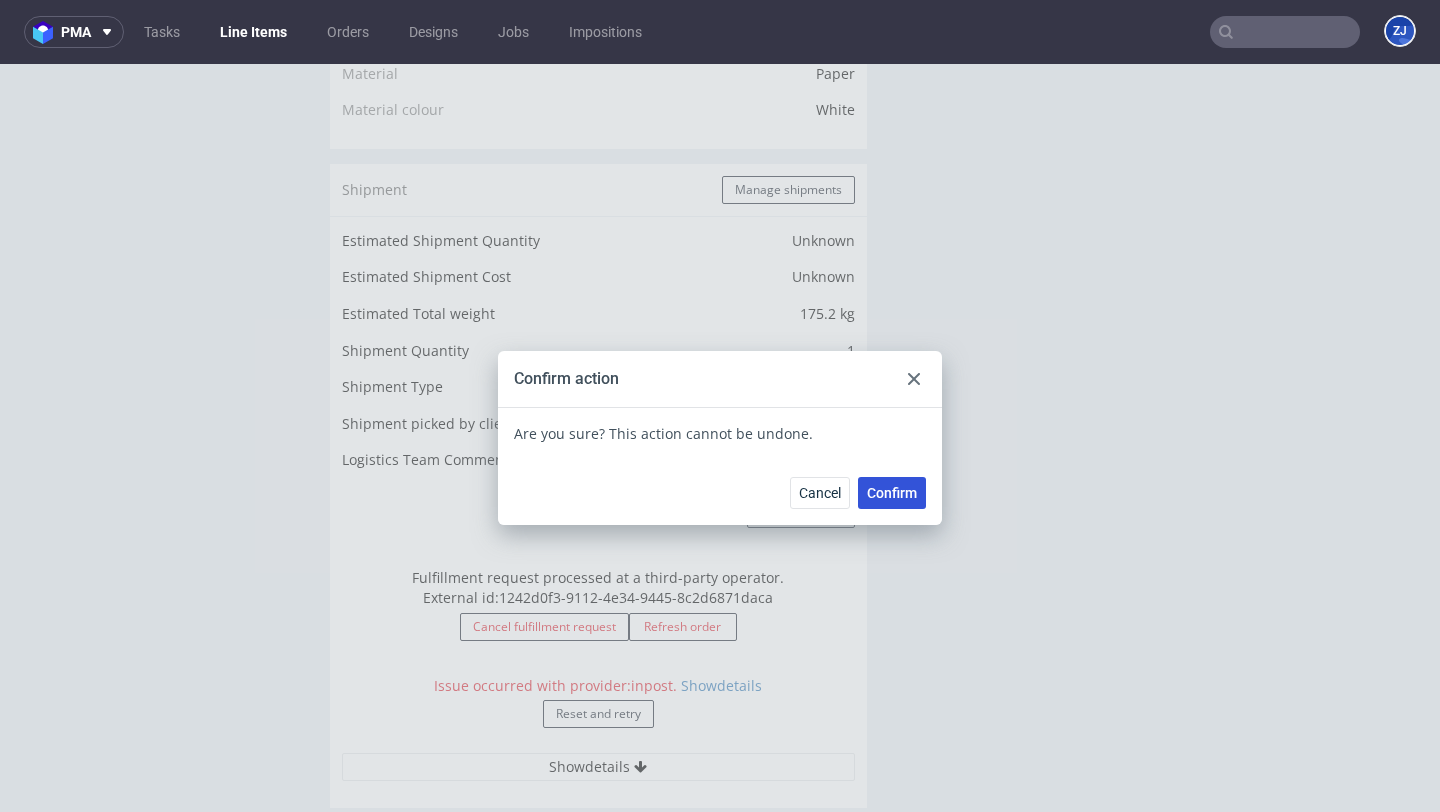 click on "Confirm" 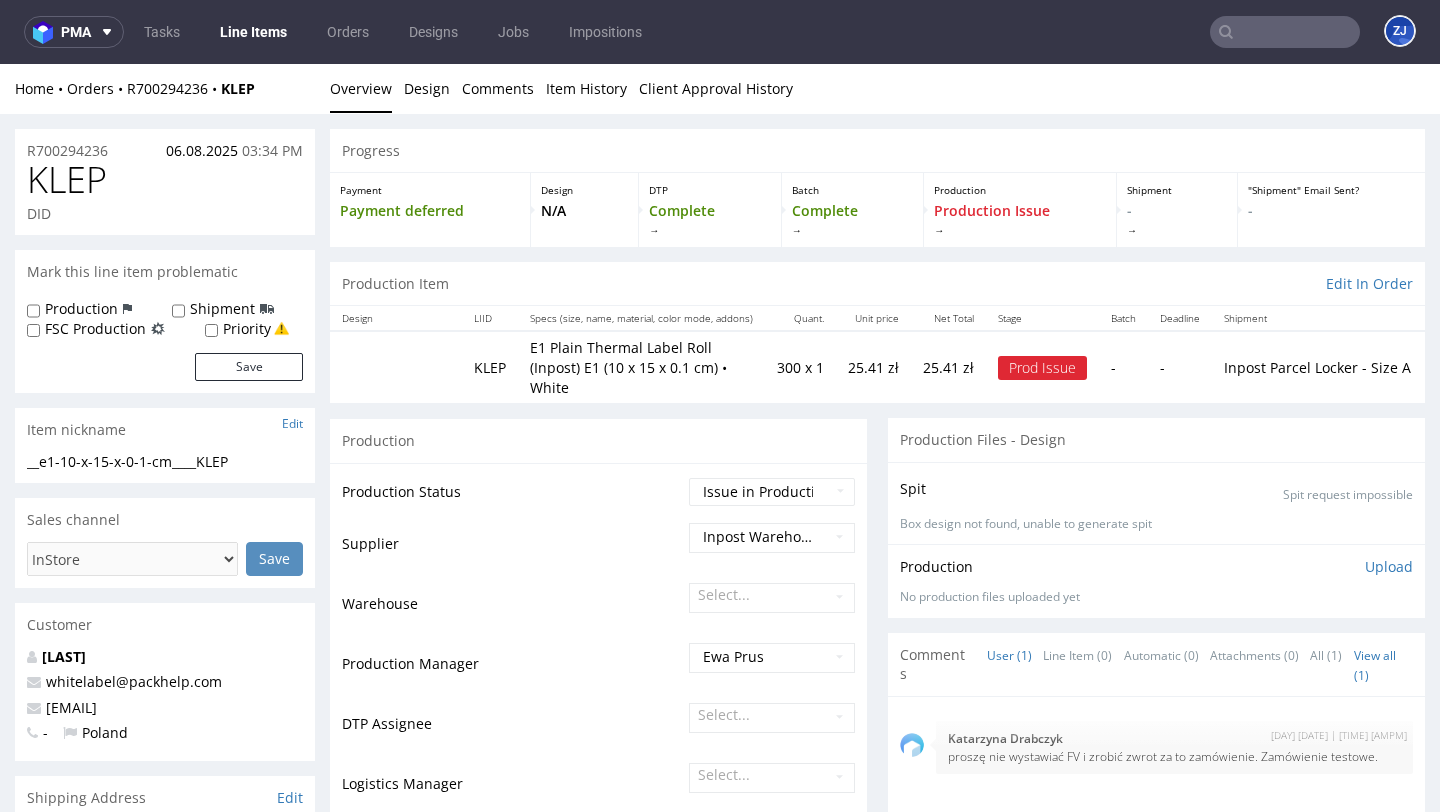 scroll, scrollTop: 1539, scrollLeft: 0, axis: vertical 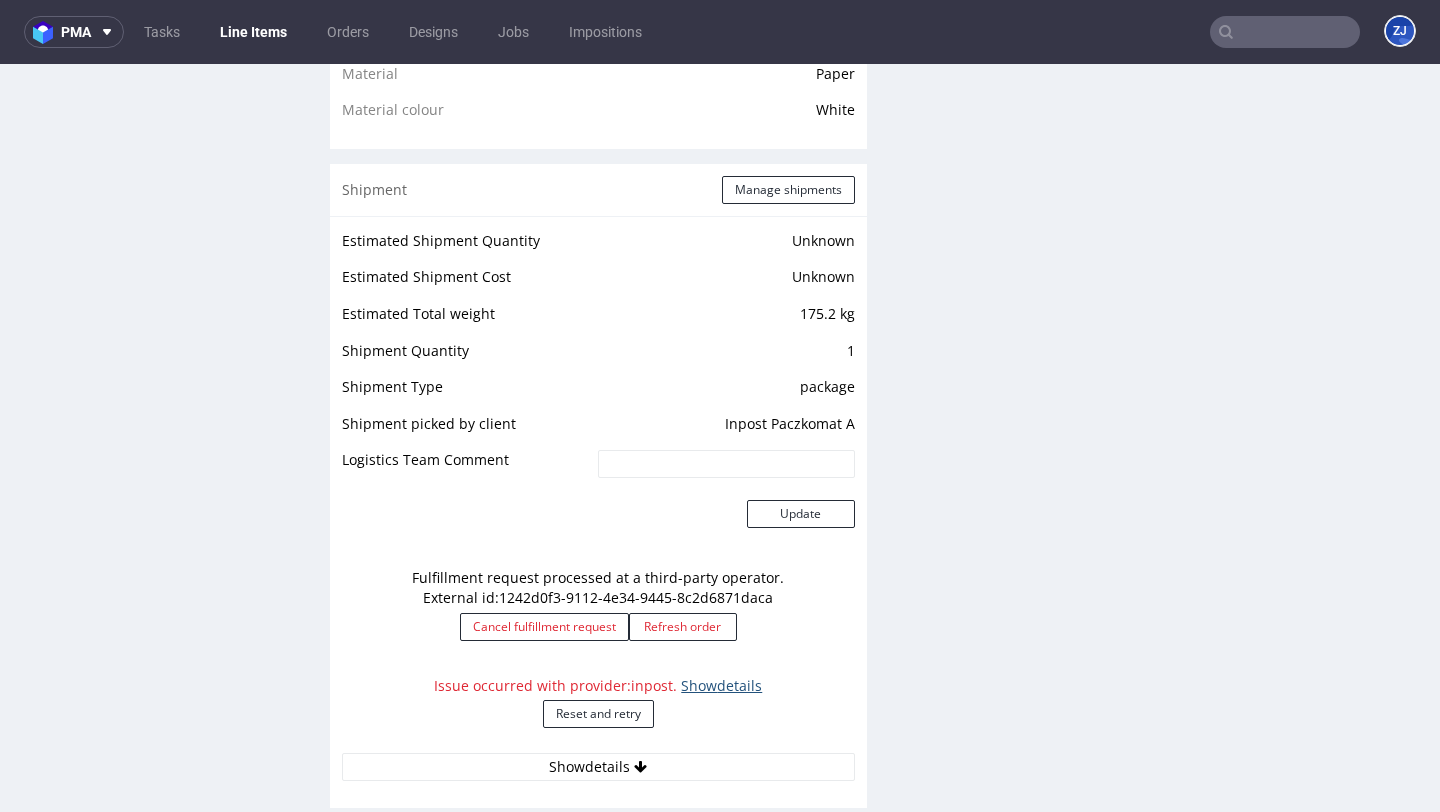 click on "Show  details" 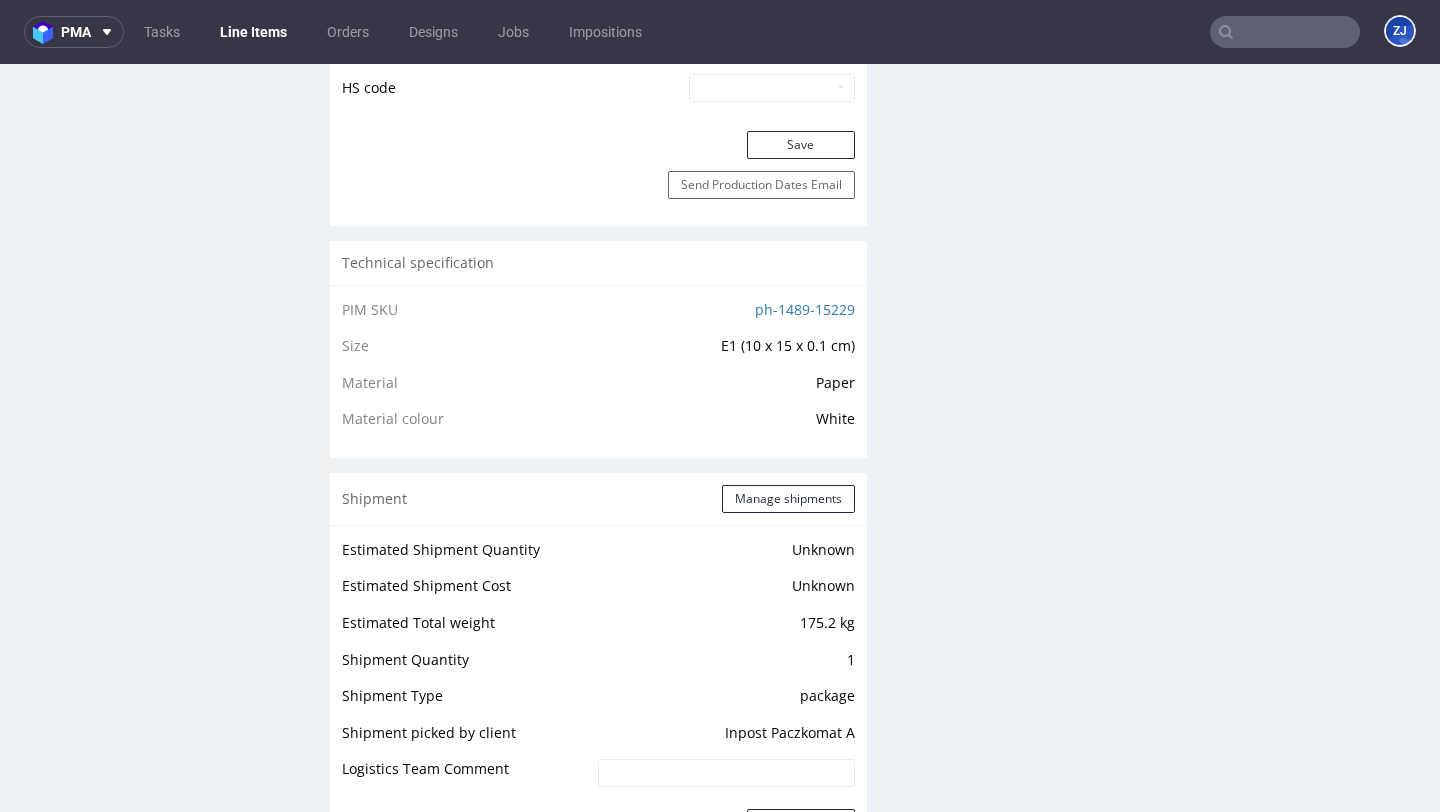 scroll, scrollTop: 0, scrollLeft: 0, axis: both 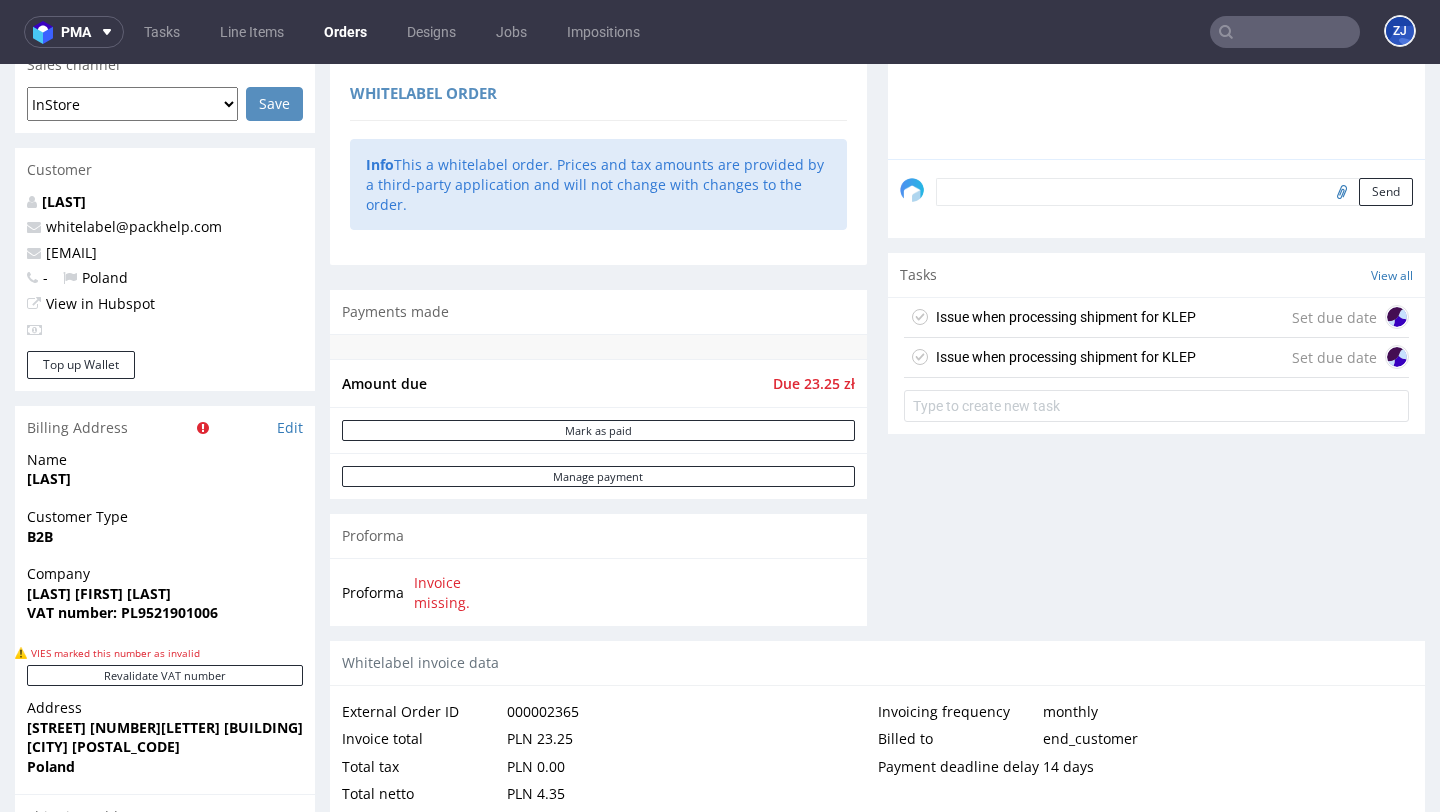click on "Issue when processing shipment for KLEP Set due date" at bounding box center [1156, 358] 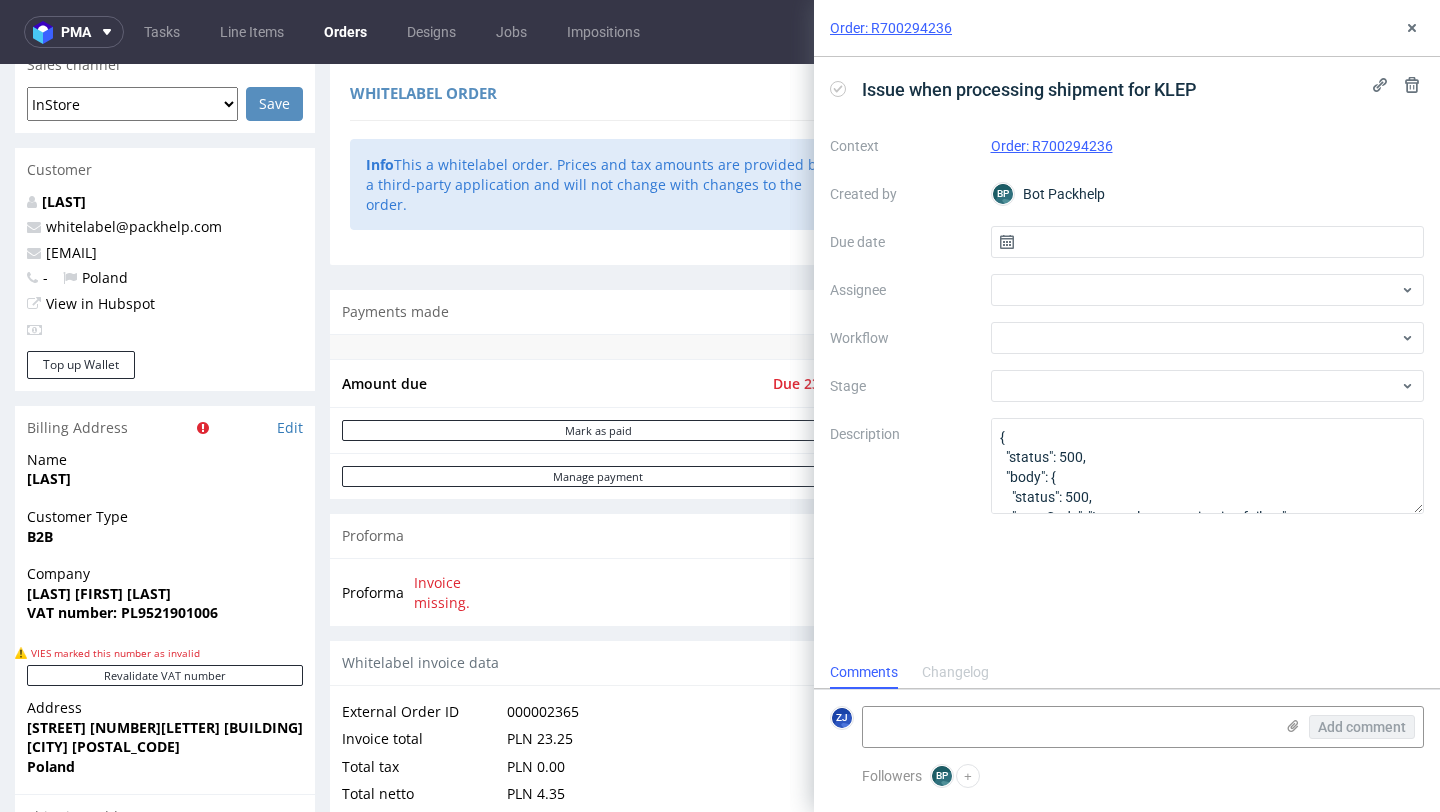 scroll, scrollTop: 16, scrollLeft: 0, axis: vertical 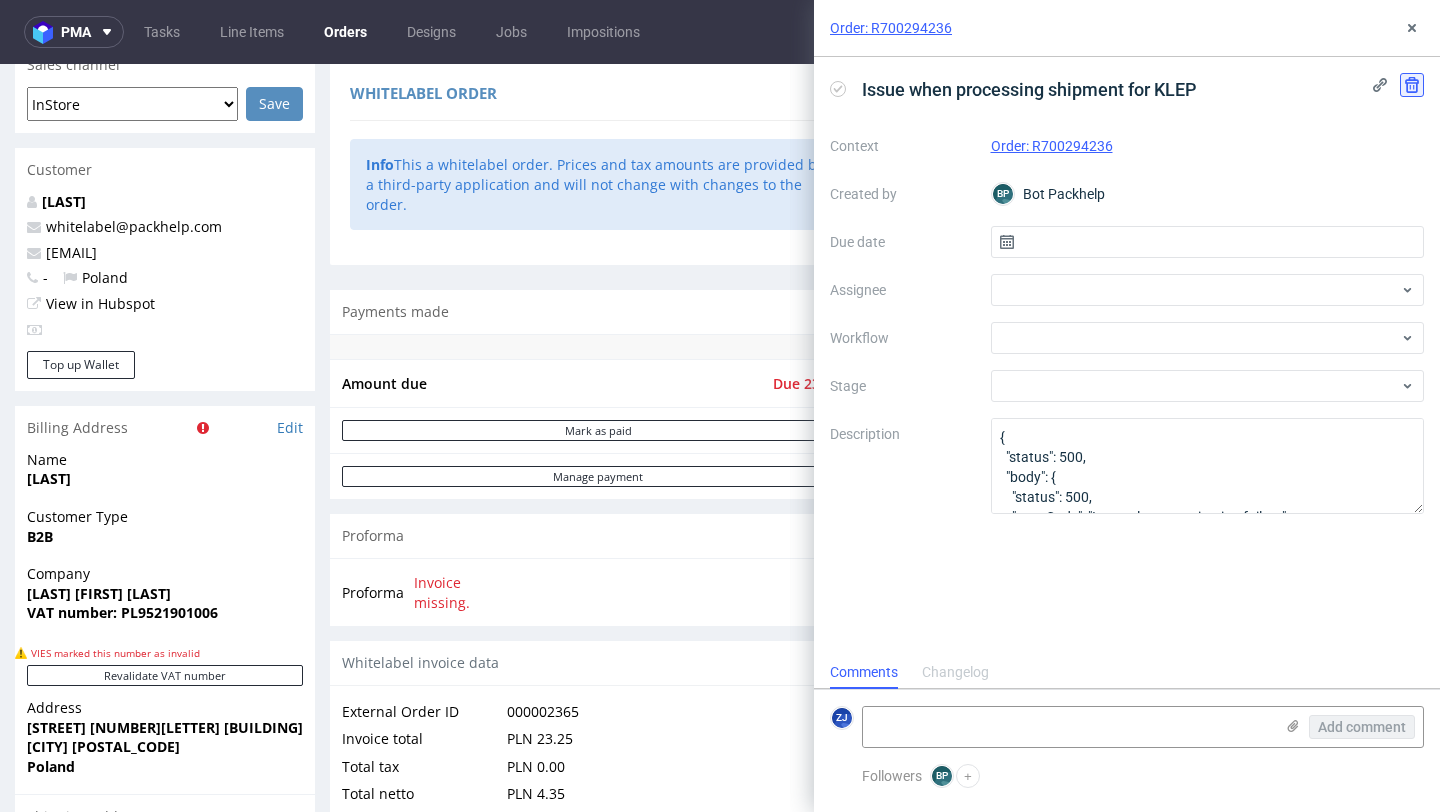 click 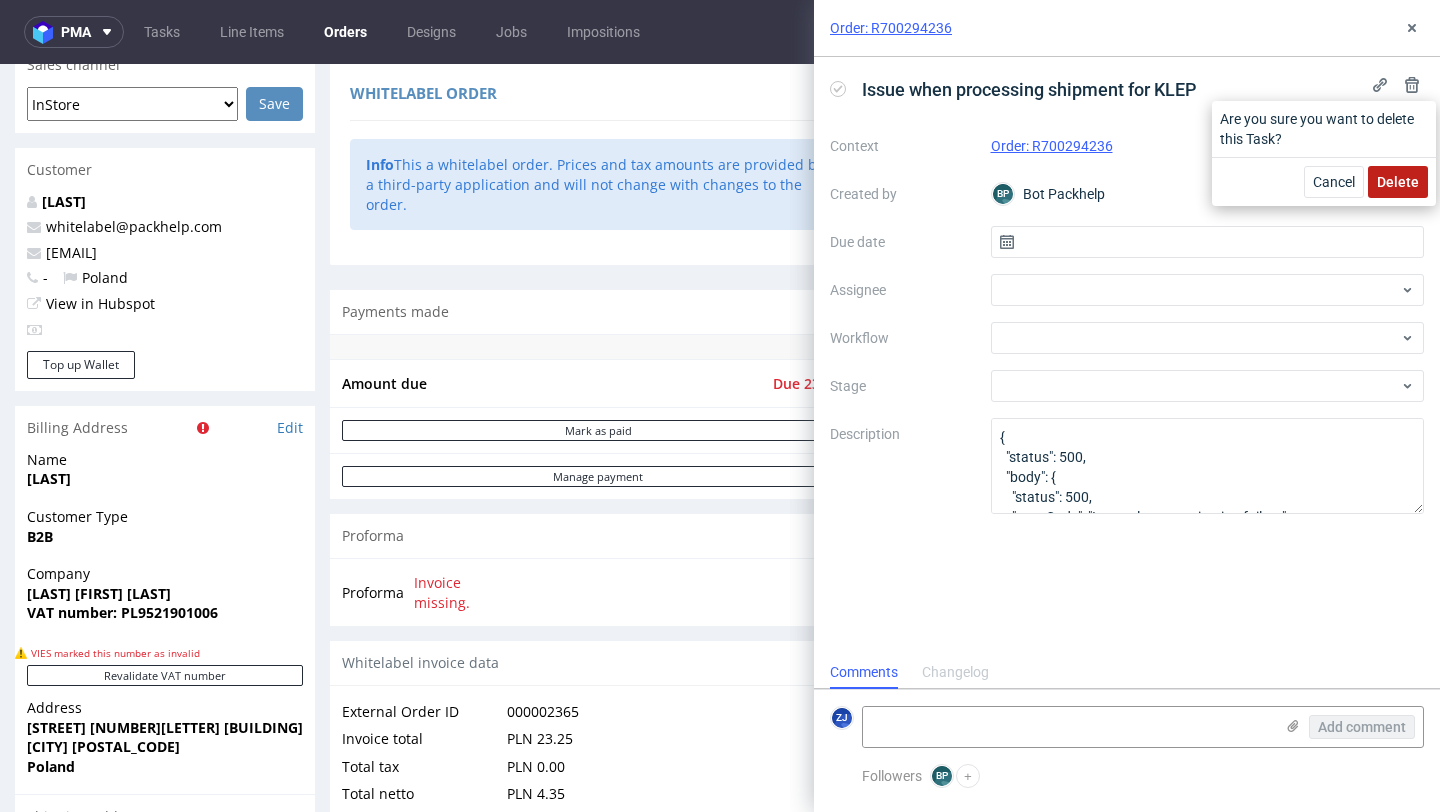click on "Delete" at bounding box center [1398, 182] 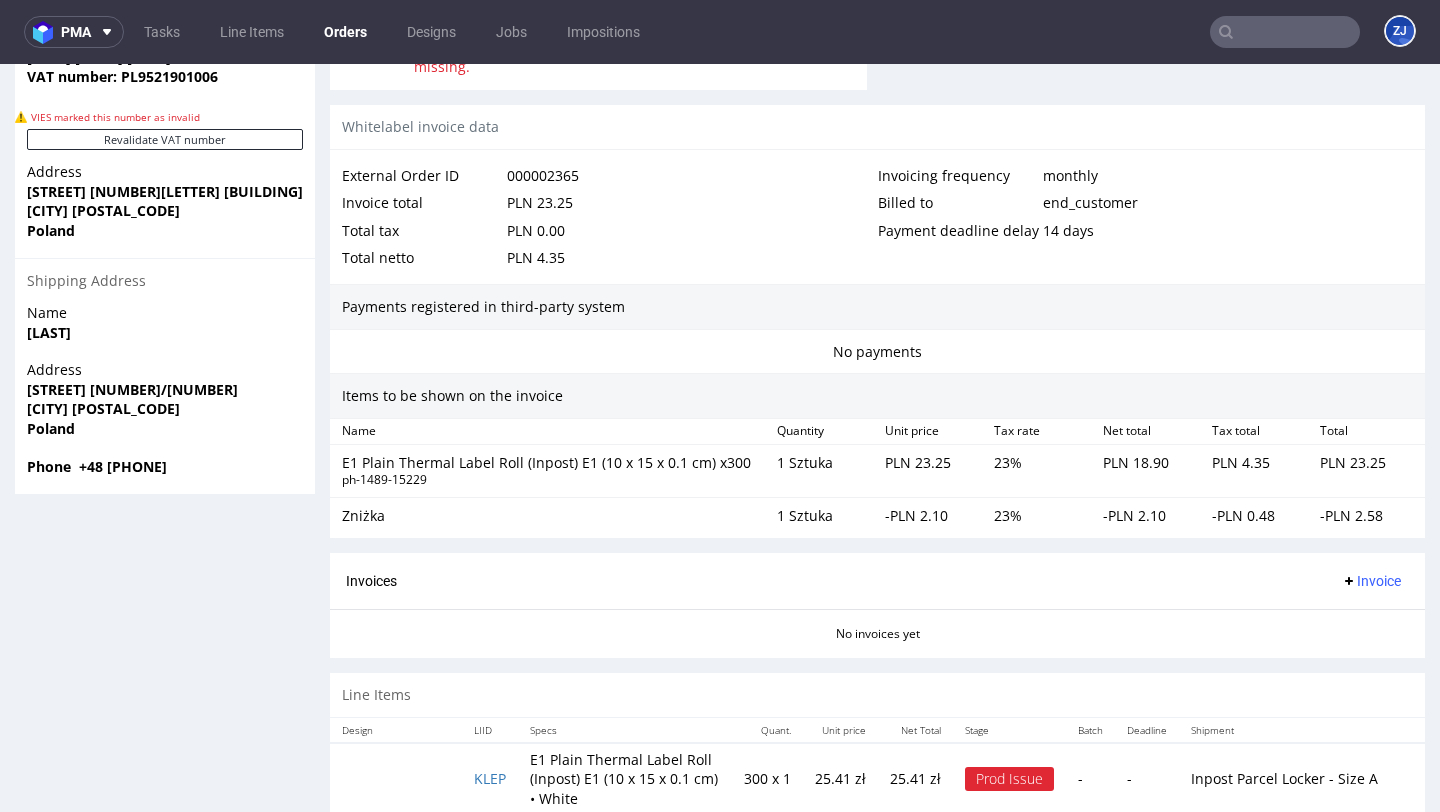 scroll, scrollTop: 1127, scrollLeft: 0, axis: vertical 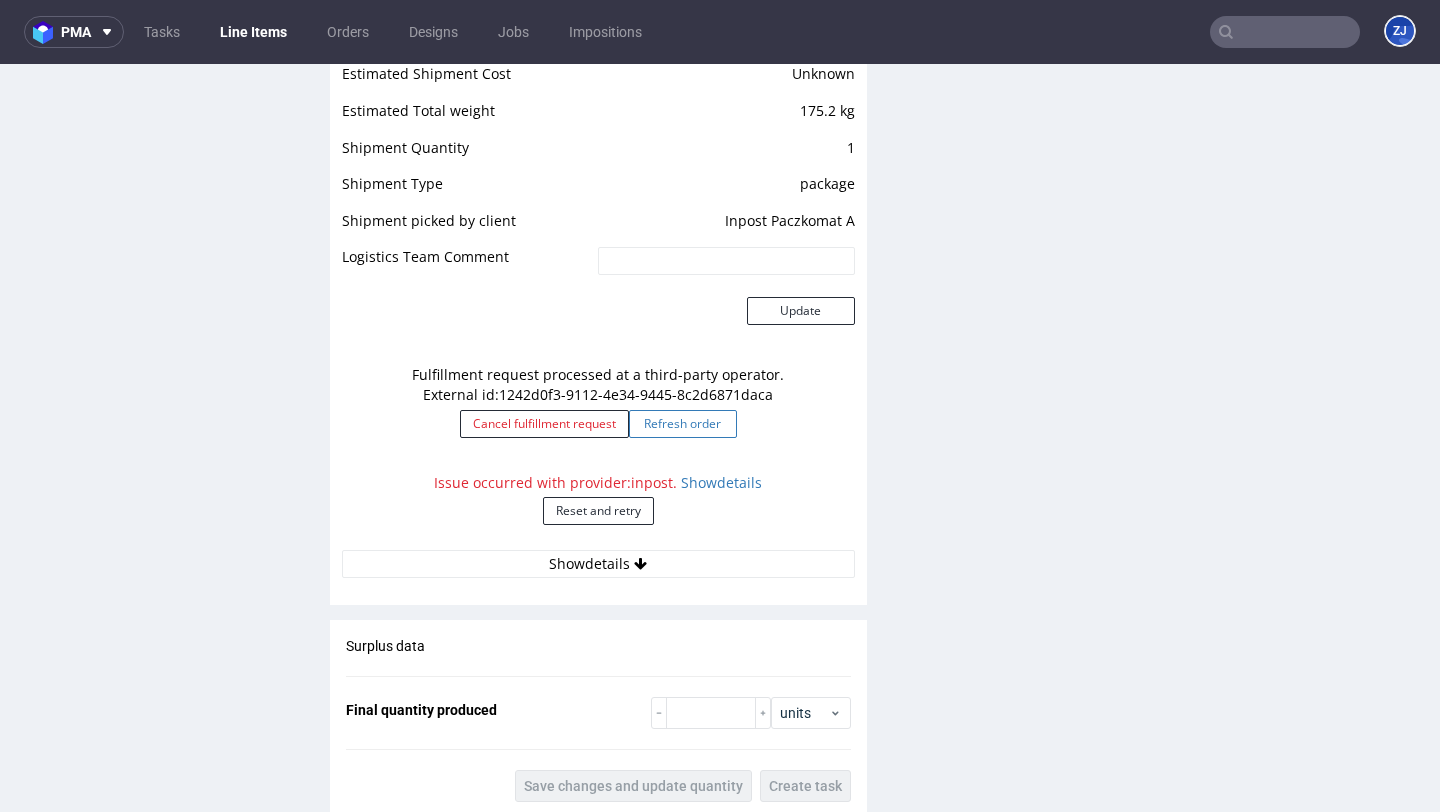 click on "Refresh order" 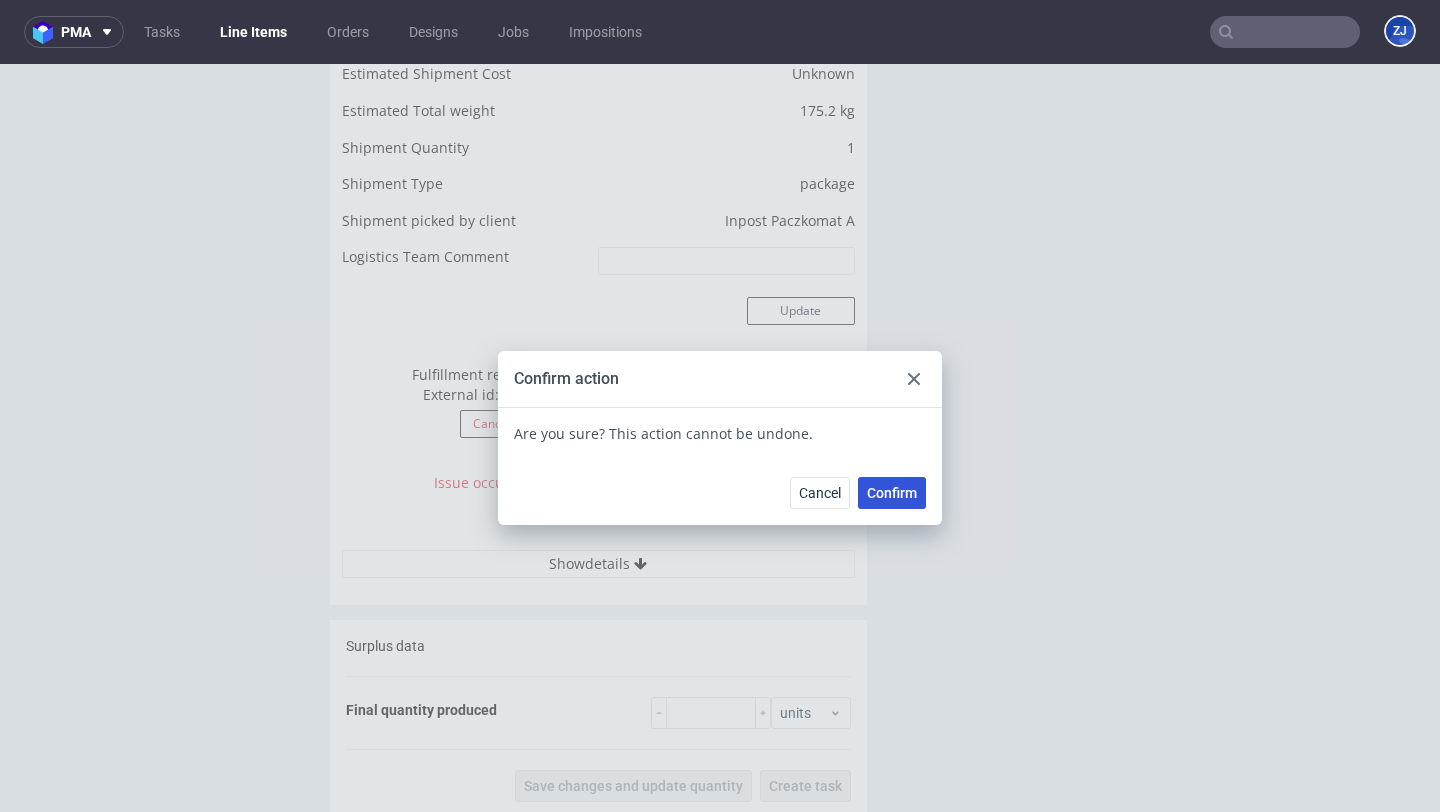 click on "Confirm" 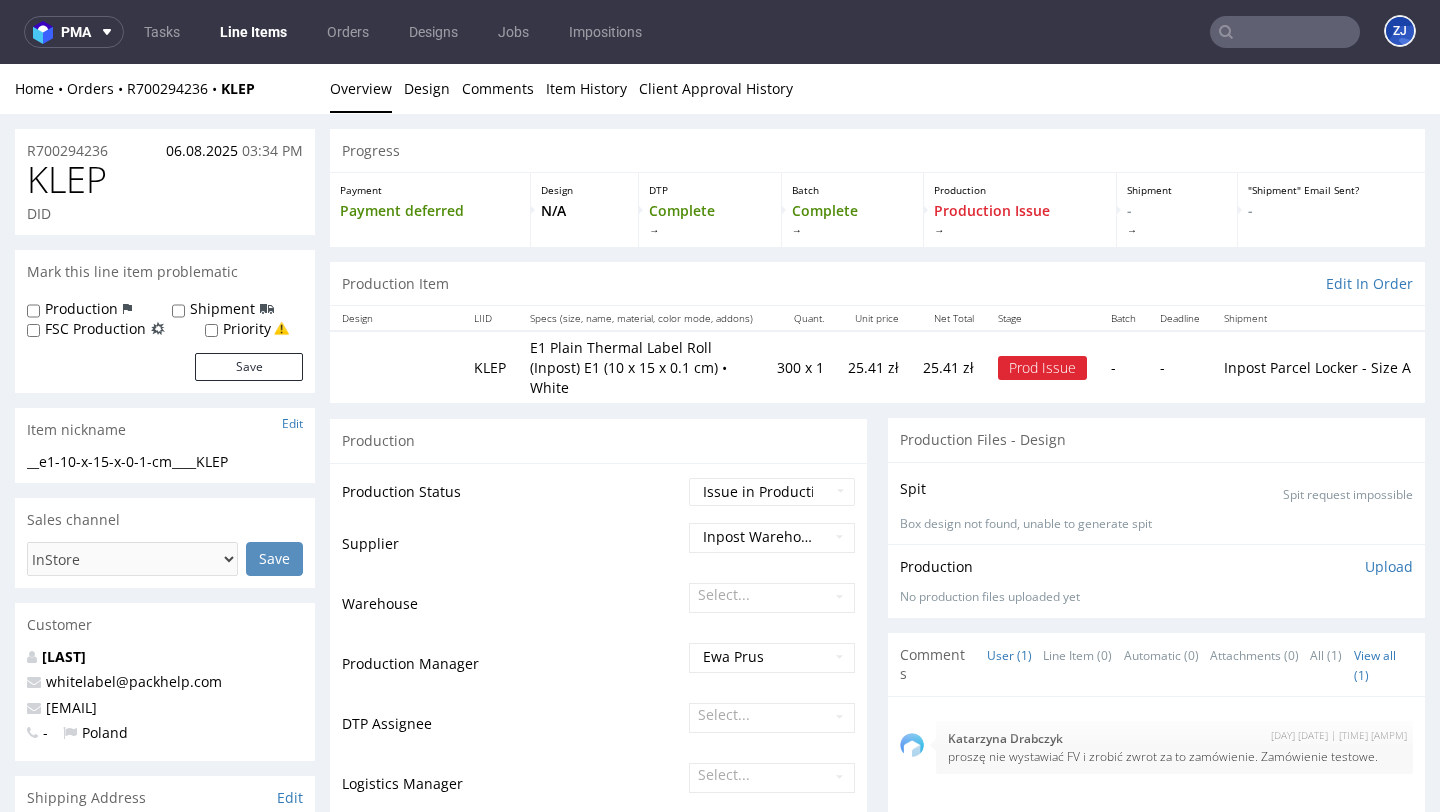 scroll, scrollTop: 1742, scrollLeft: 0, axis: vertical 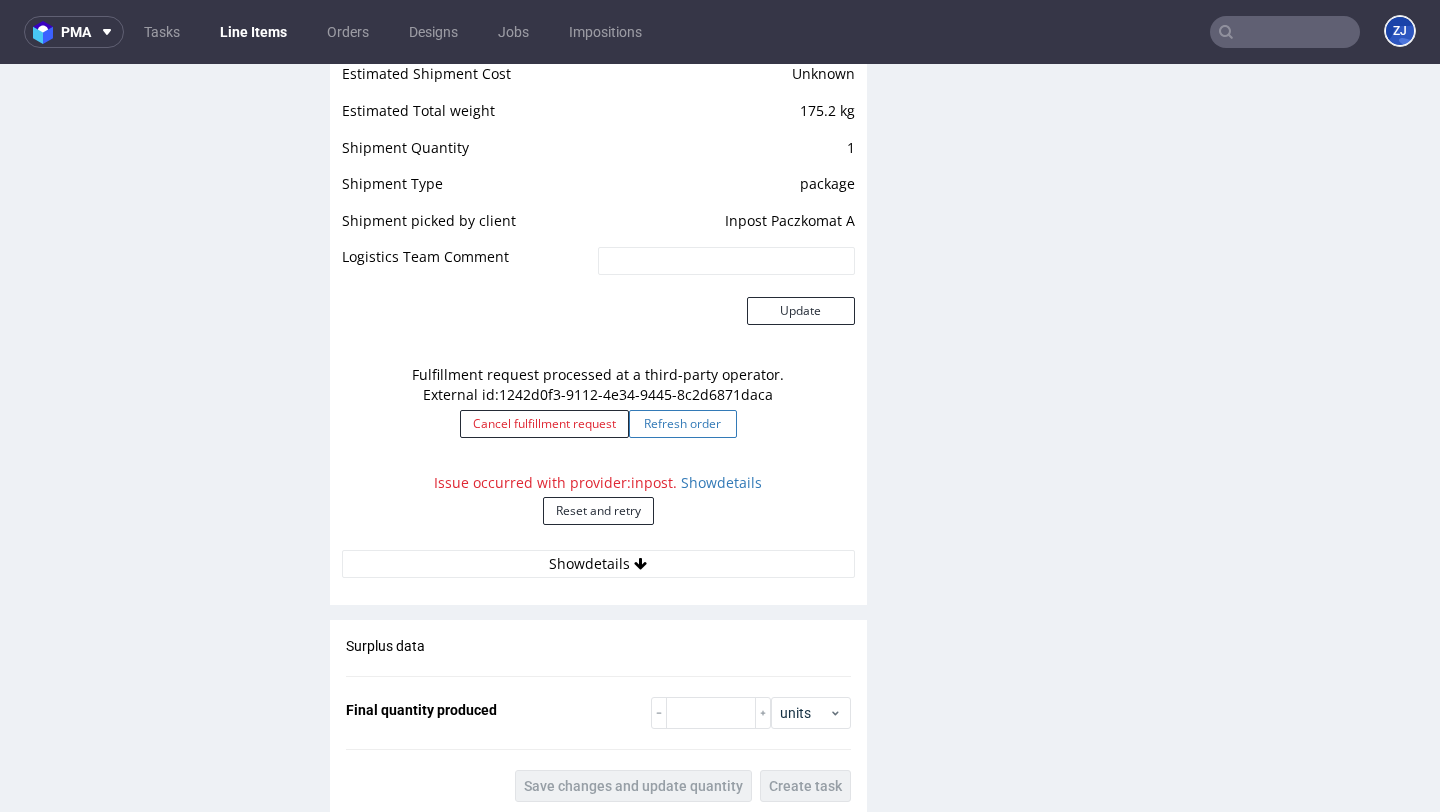 click on "Refresh order" 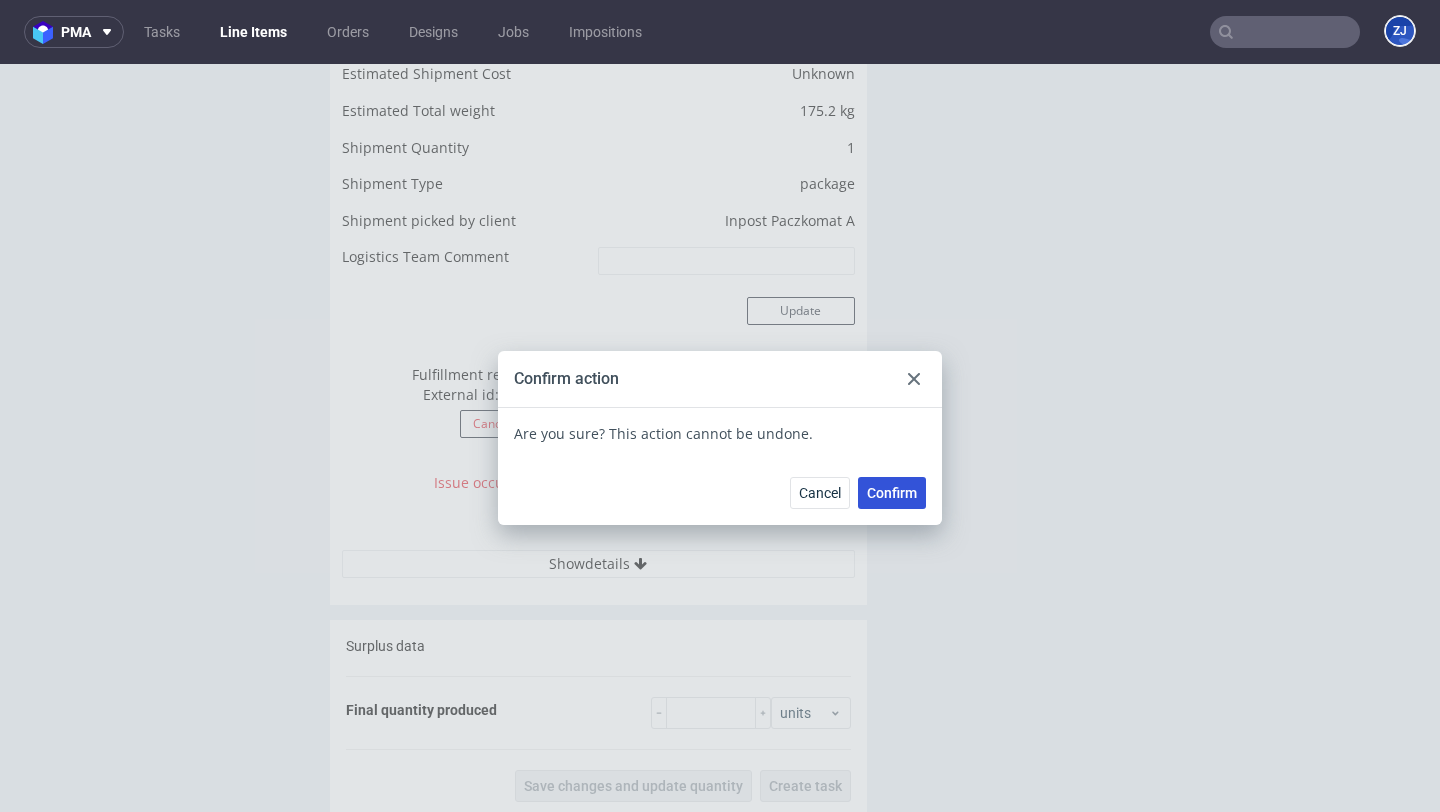 click on "Confirm" 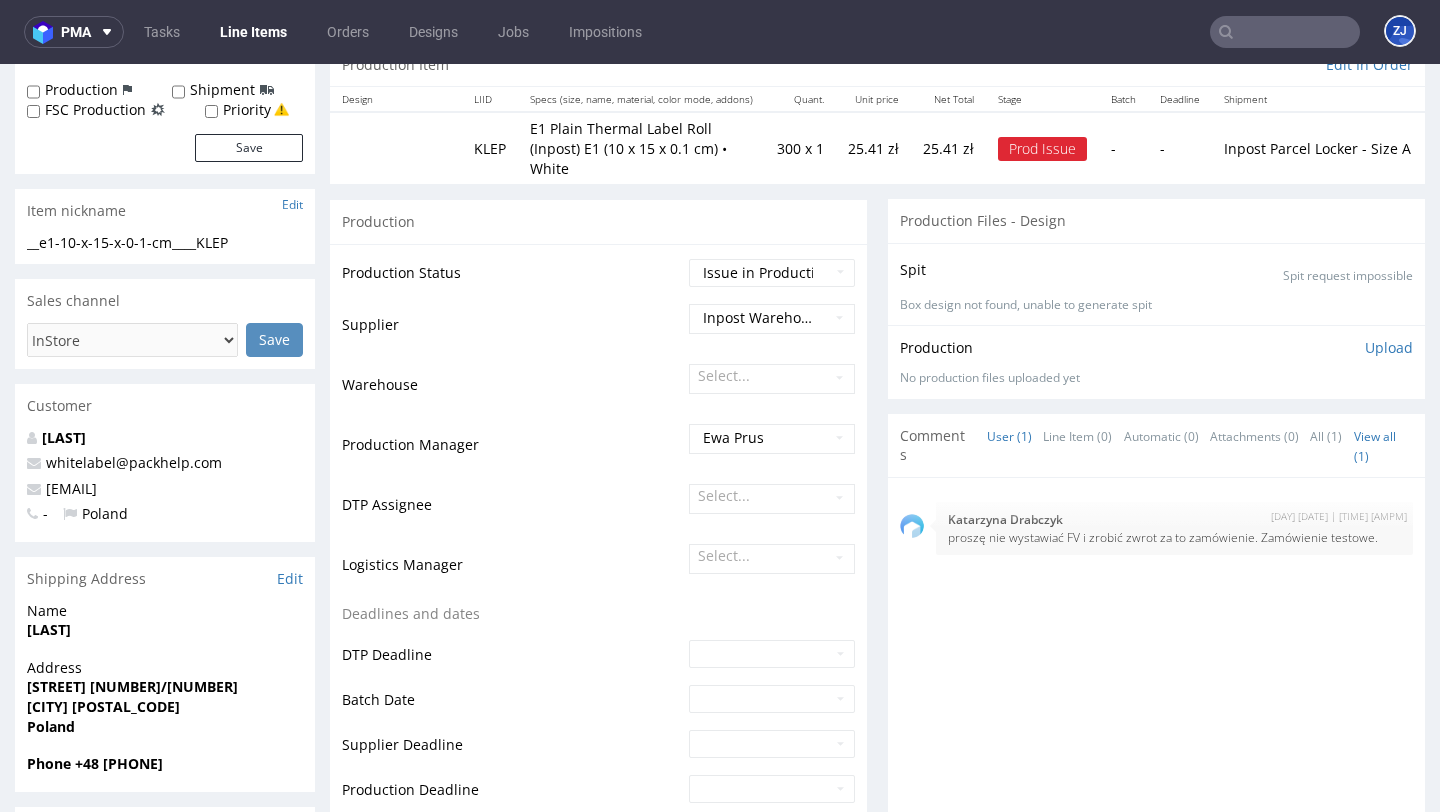 scroll, scrollTop: 0, scrollLeft: 0, axis: both 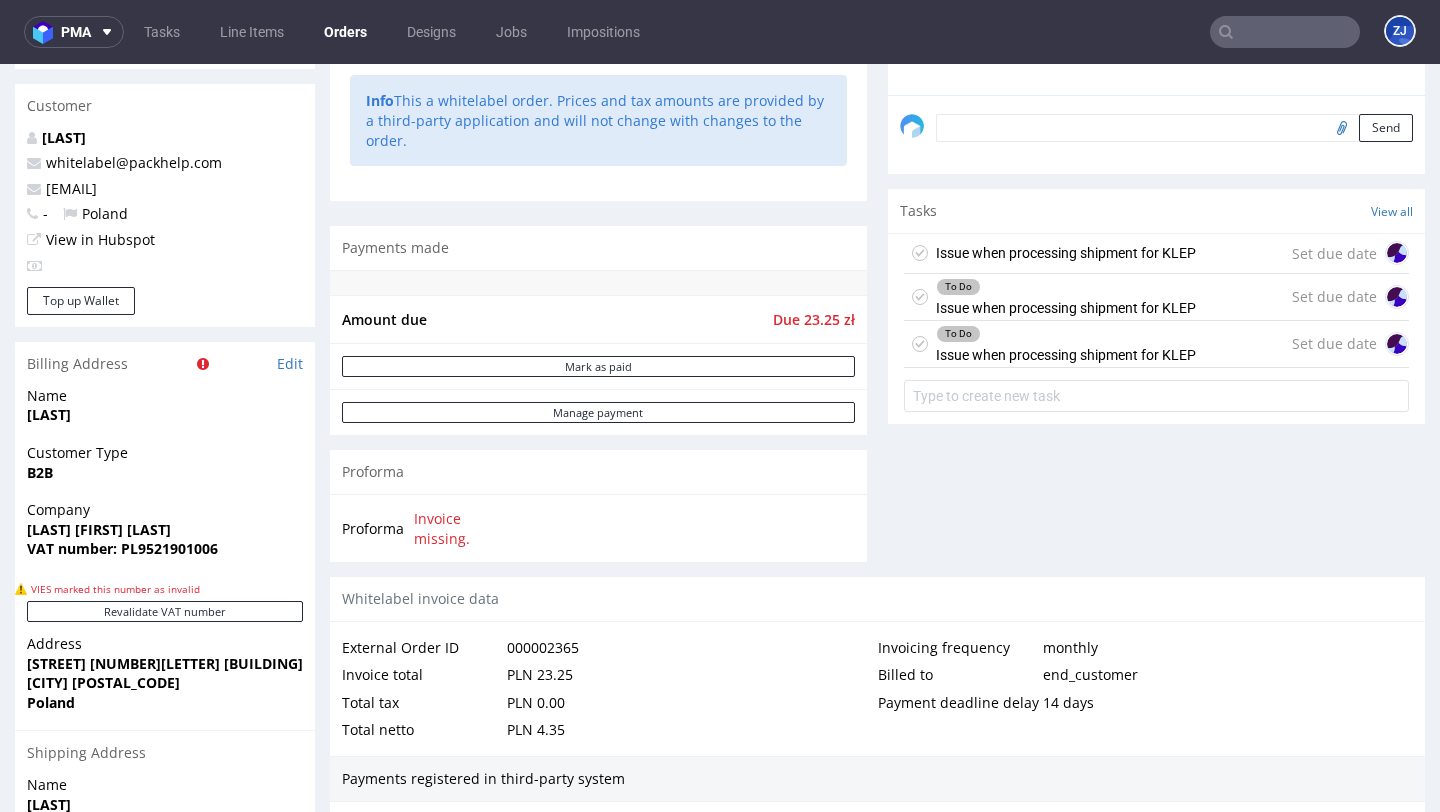 click on "To Do Issue when processing shipment for KLEP" at bounding box center (1066, 344) 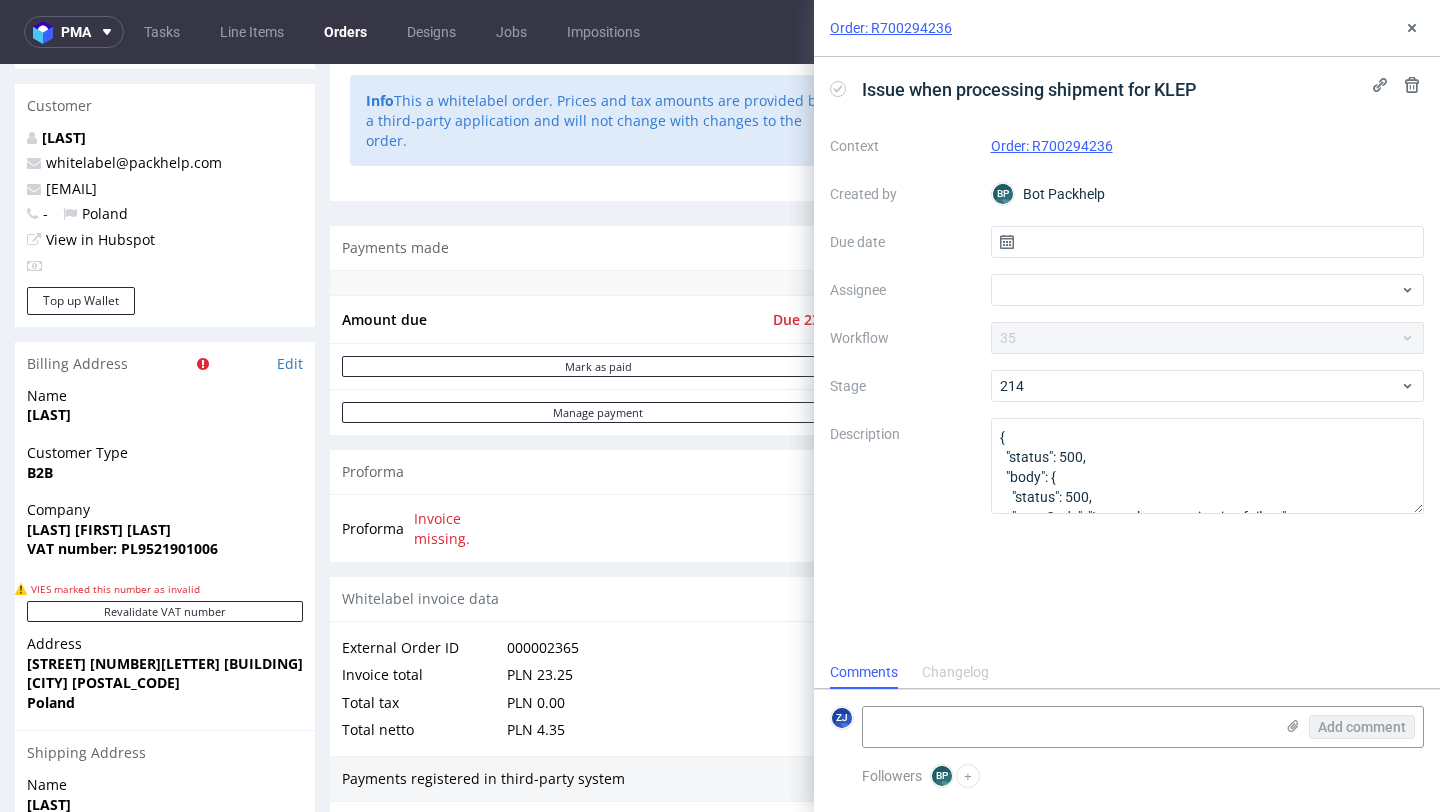 scroll, scrollTop: 16, scrollLeft: 0, axis: vertical 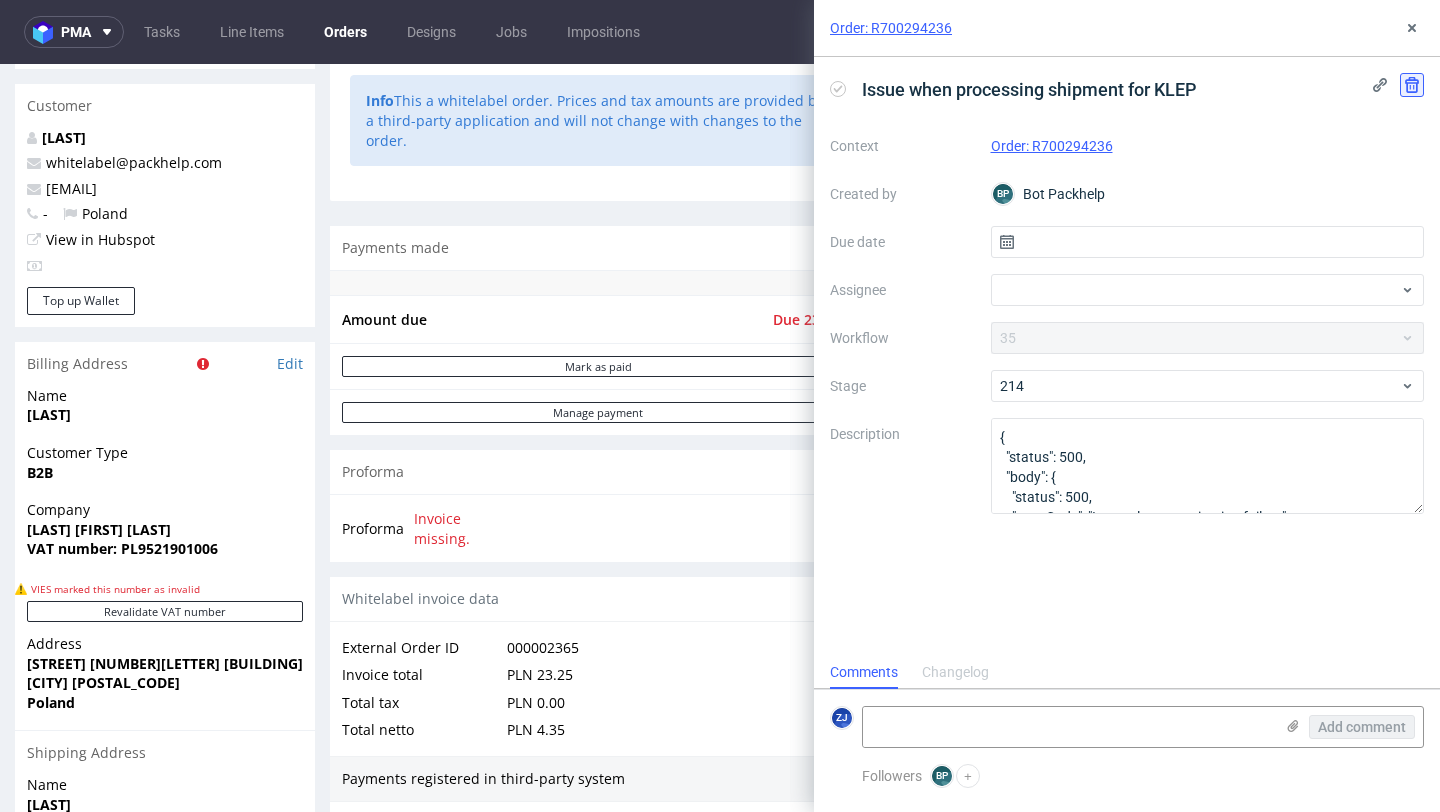 click 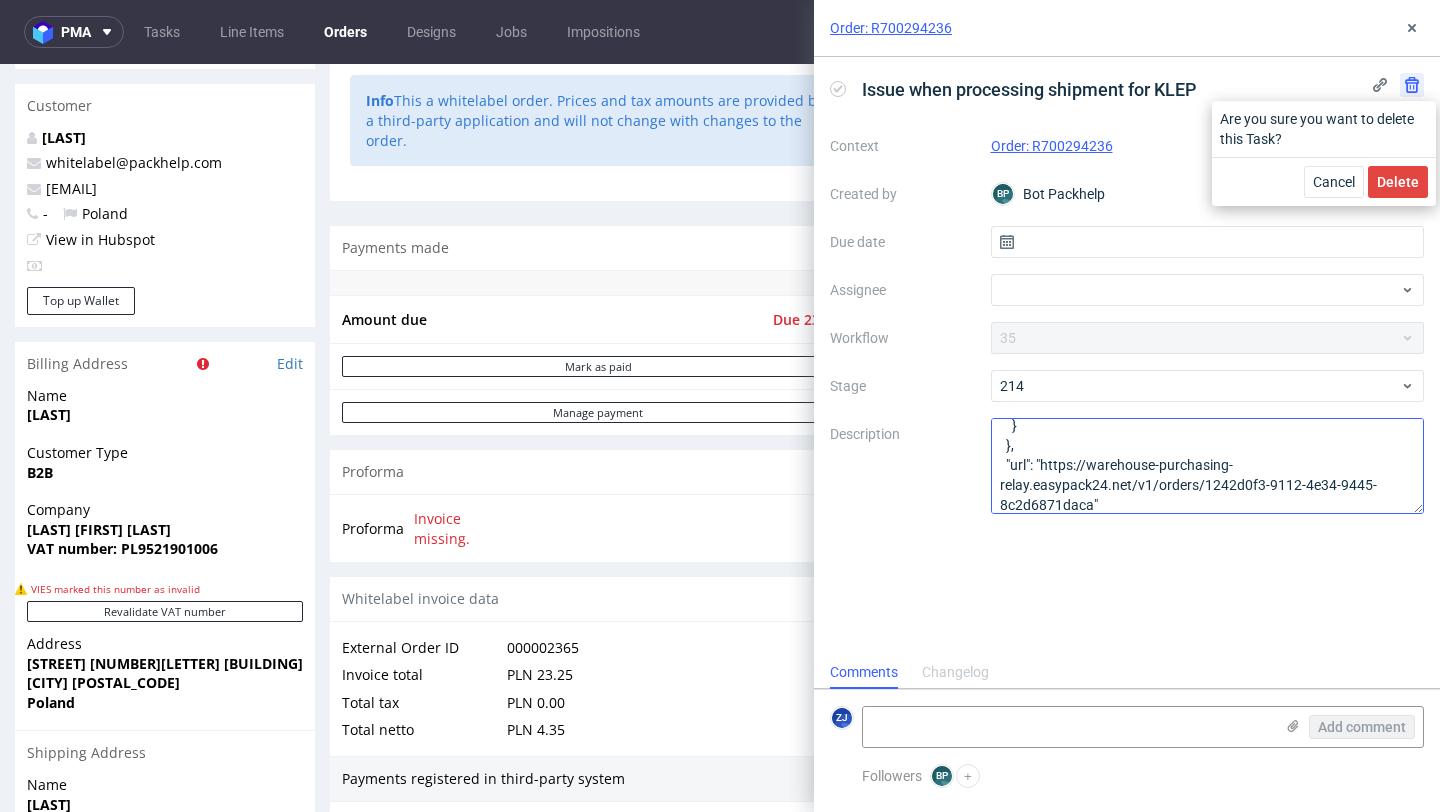 scroll, scrollTop: 382, scrollLeft: 0, axis: vertical 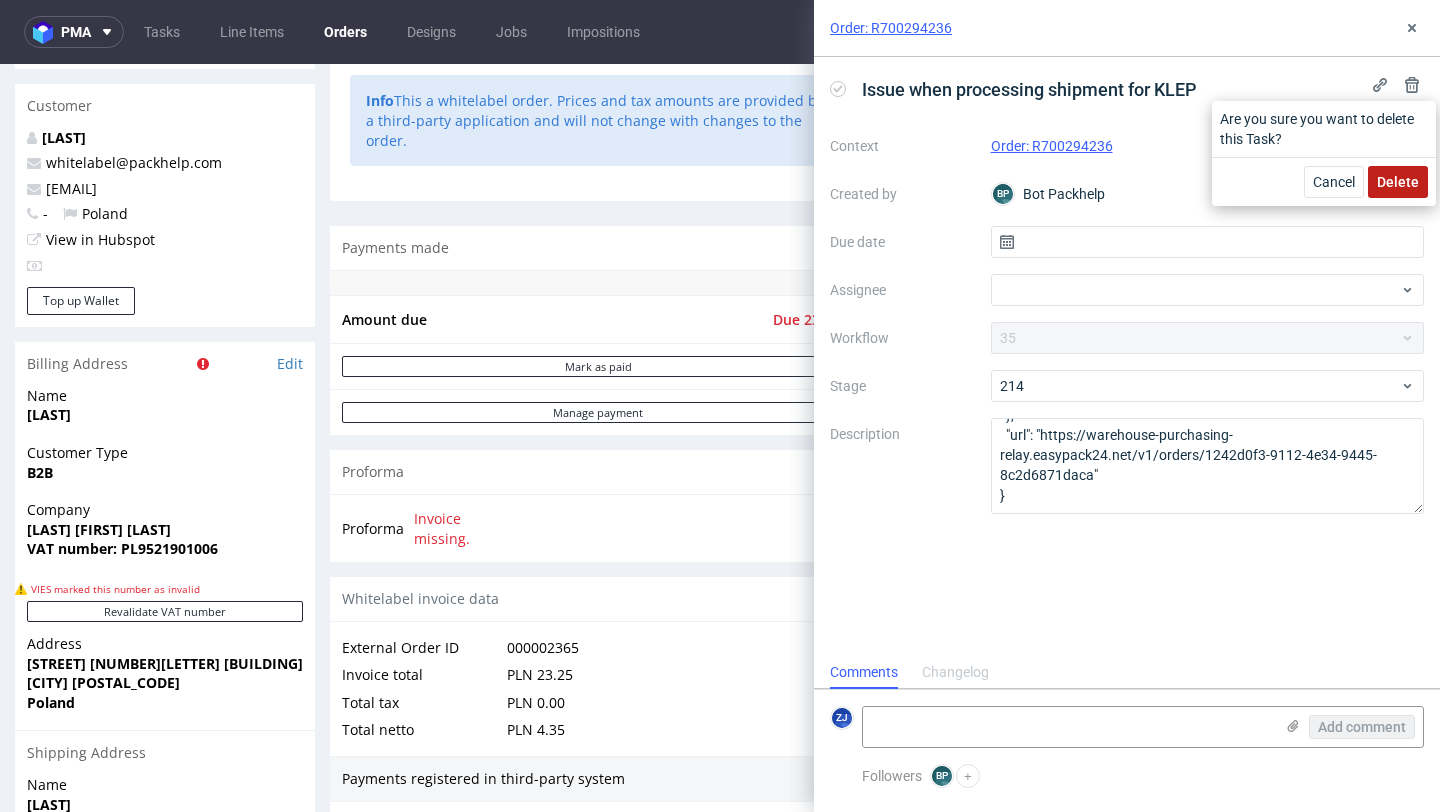 click on "Delete" at bounding box center [1398, 182] 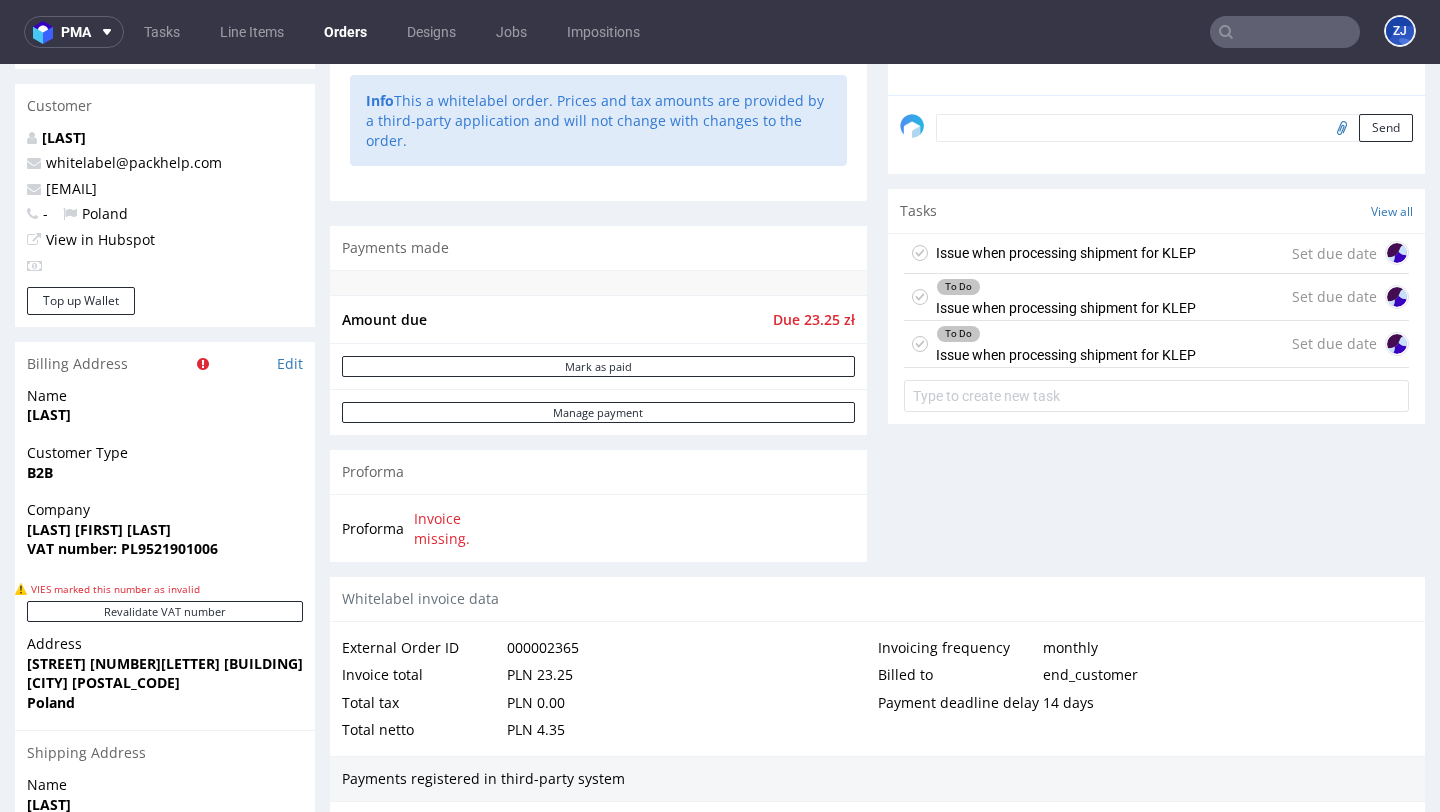 click on "To Do Issue when processing shipment for KLEP Set due date" at bounding box center (1156, 297) 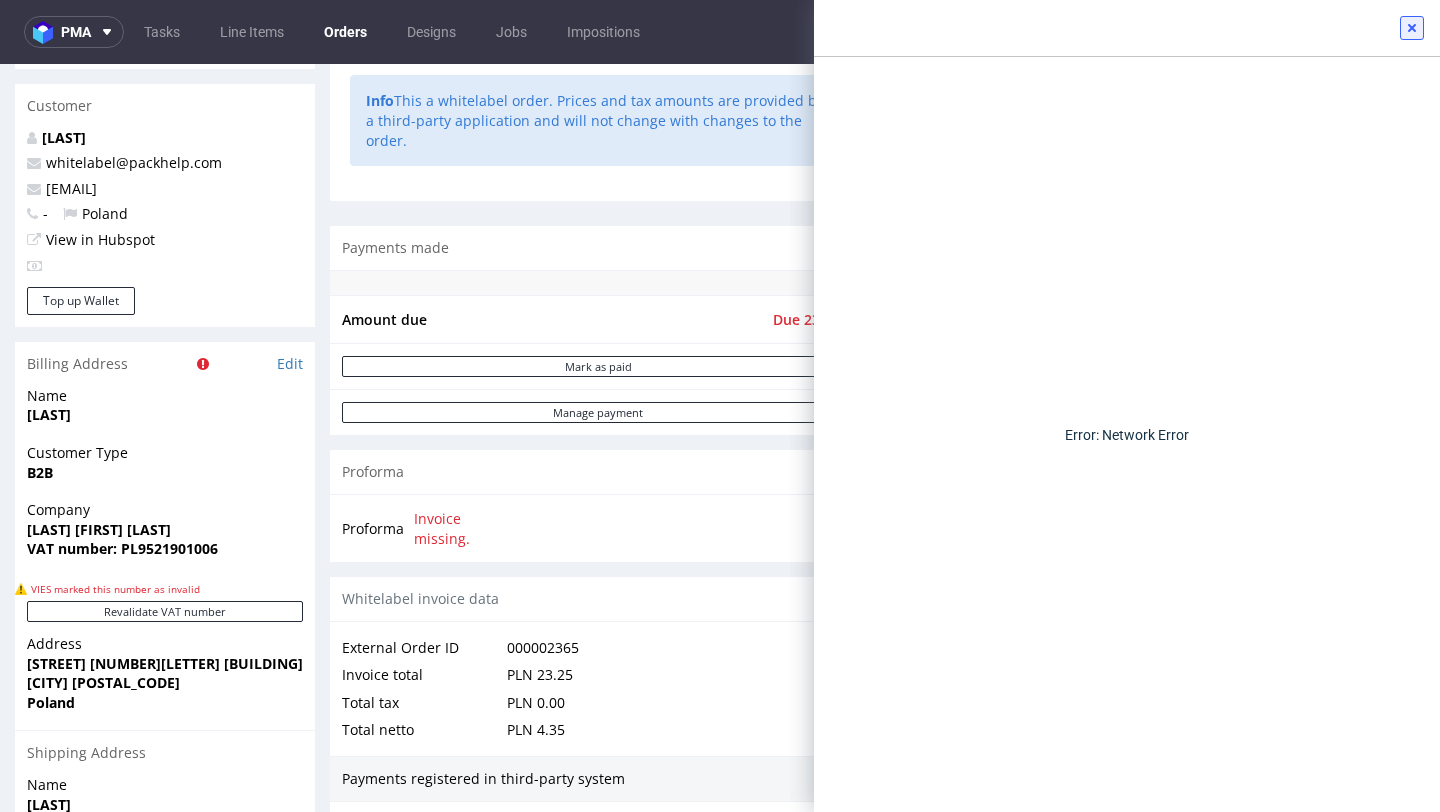 click 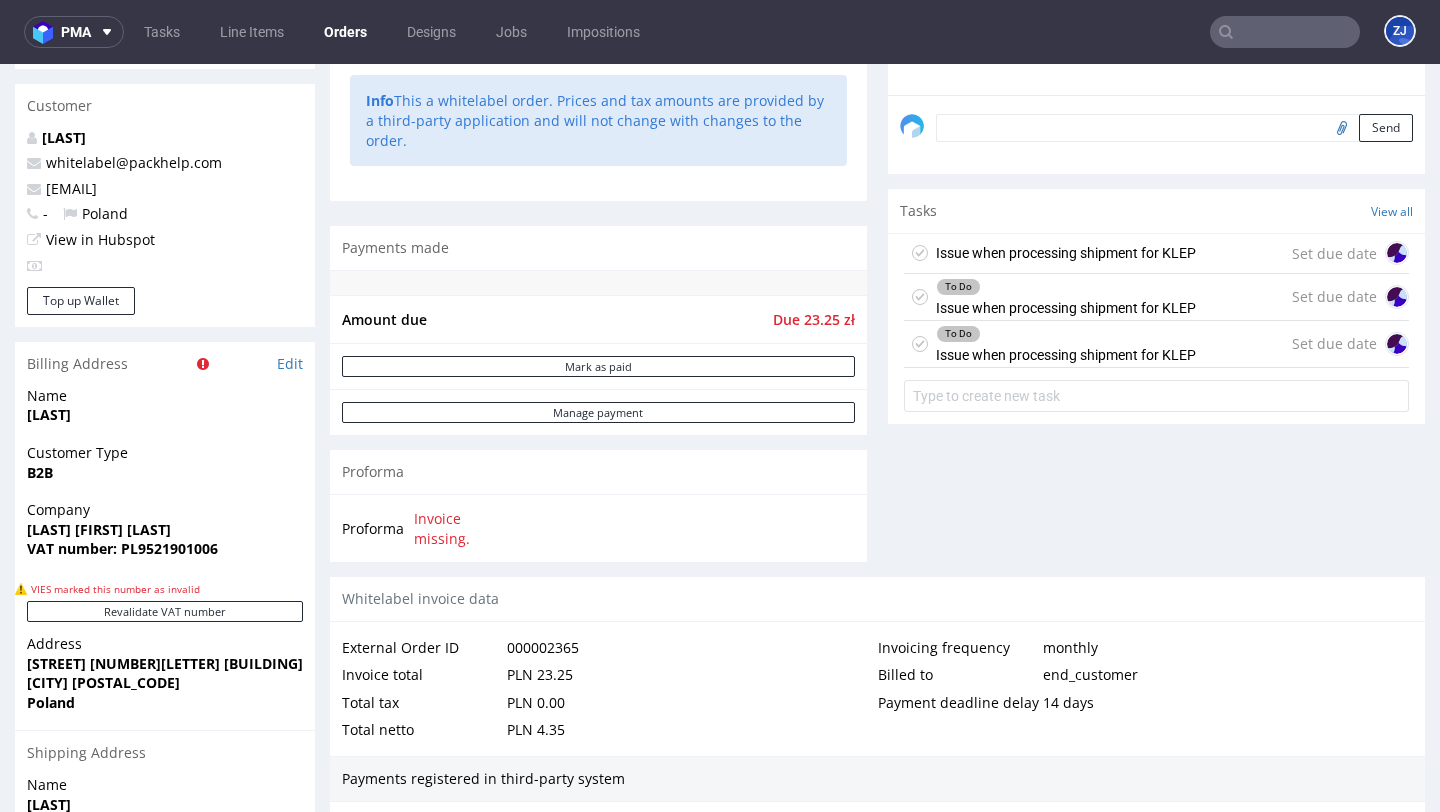 type 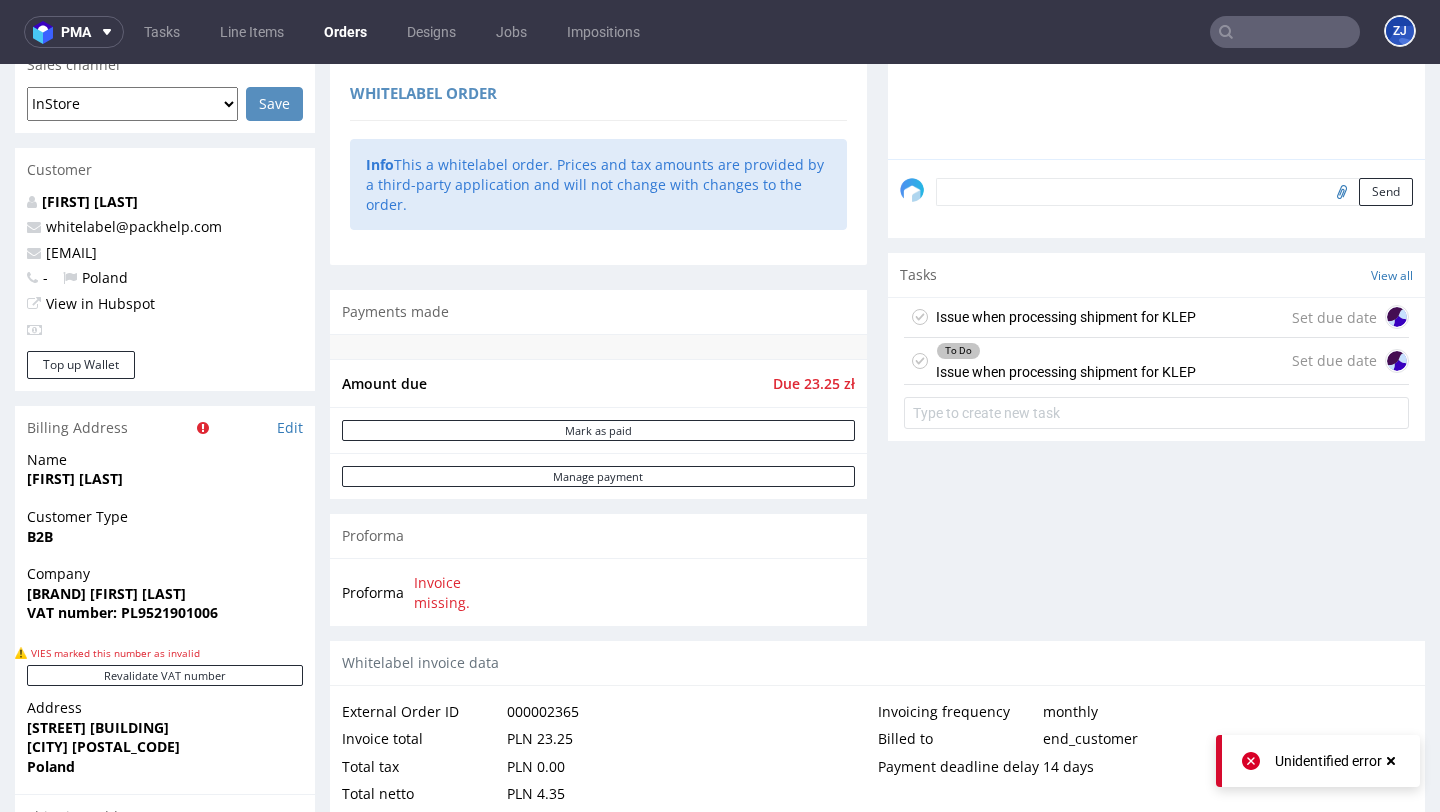 scroll, scrollTop: 681, scrollLeft: 0, axis: vertical 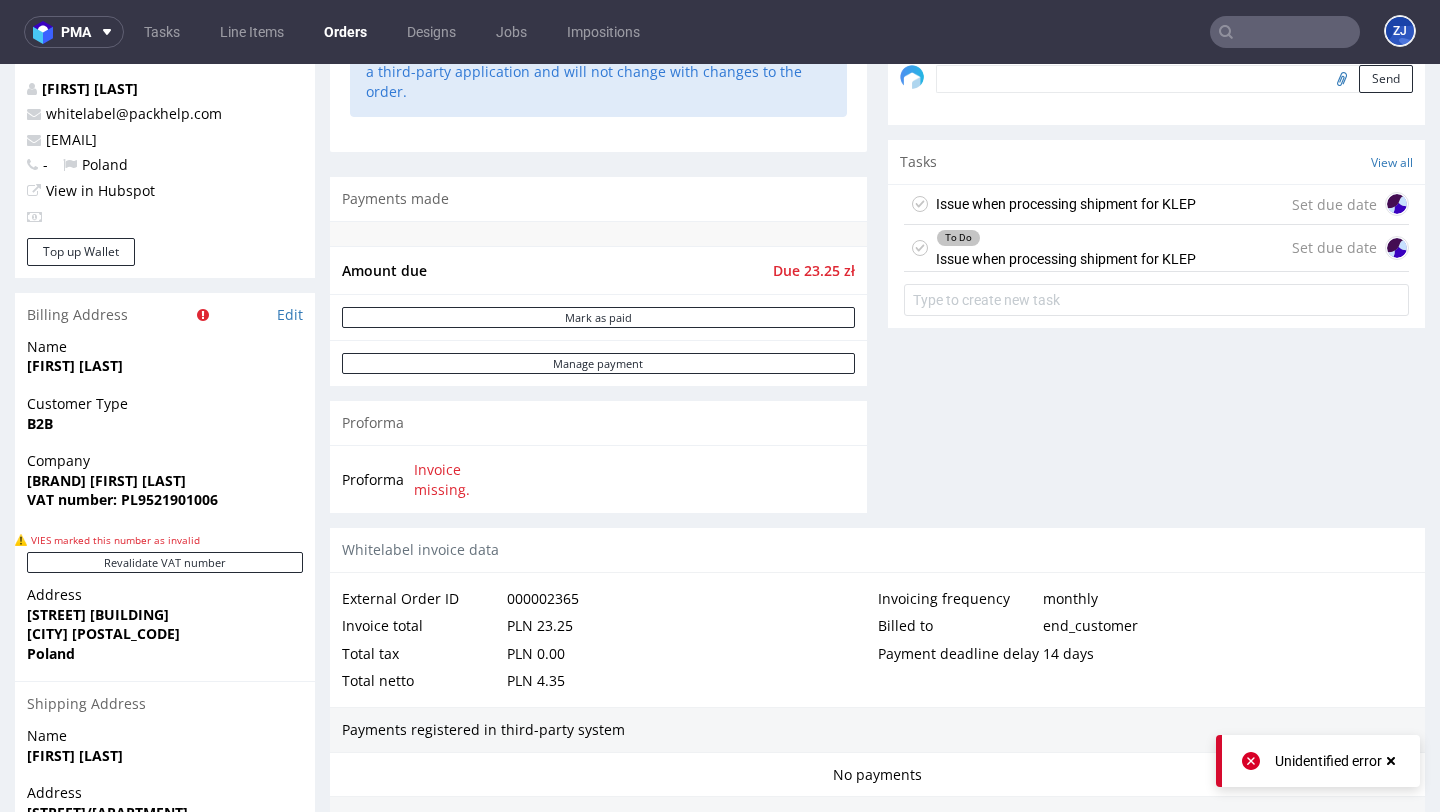 click on "To Do Issue when processing shipment for KLEP" at bounding box center [1066, 248] 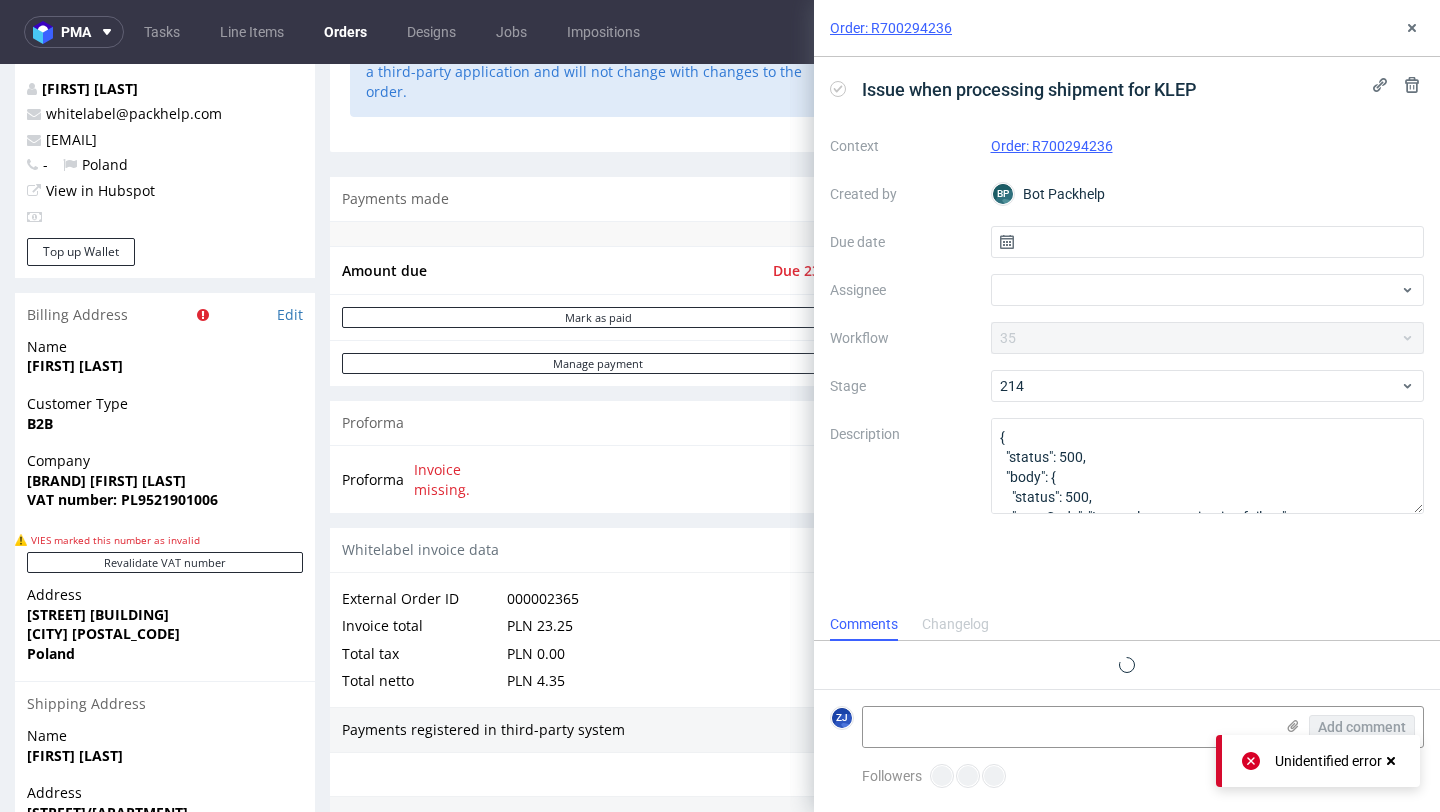 scroll, scrollTop: 16, scrollLeft: 0, axis: vertical 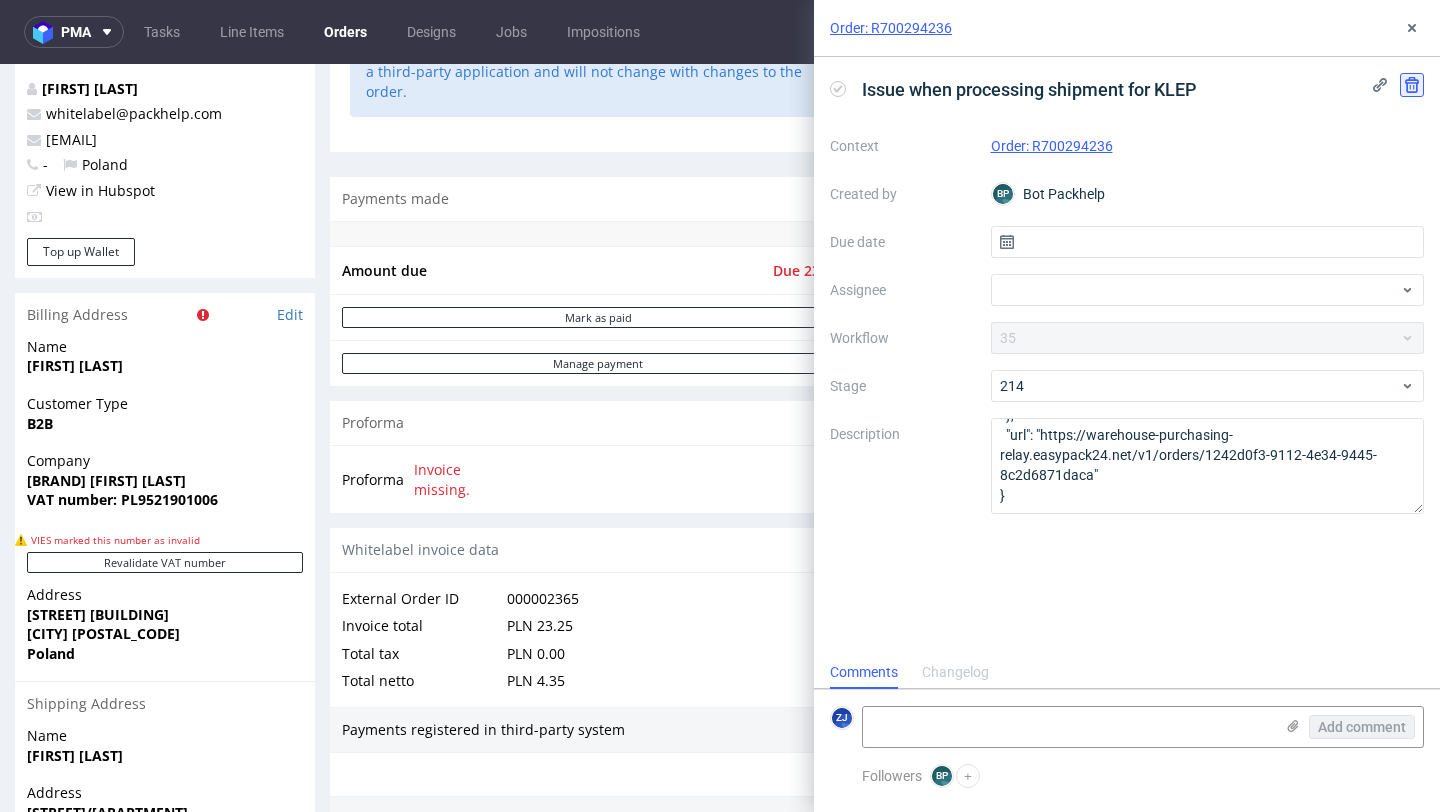 click 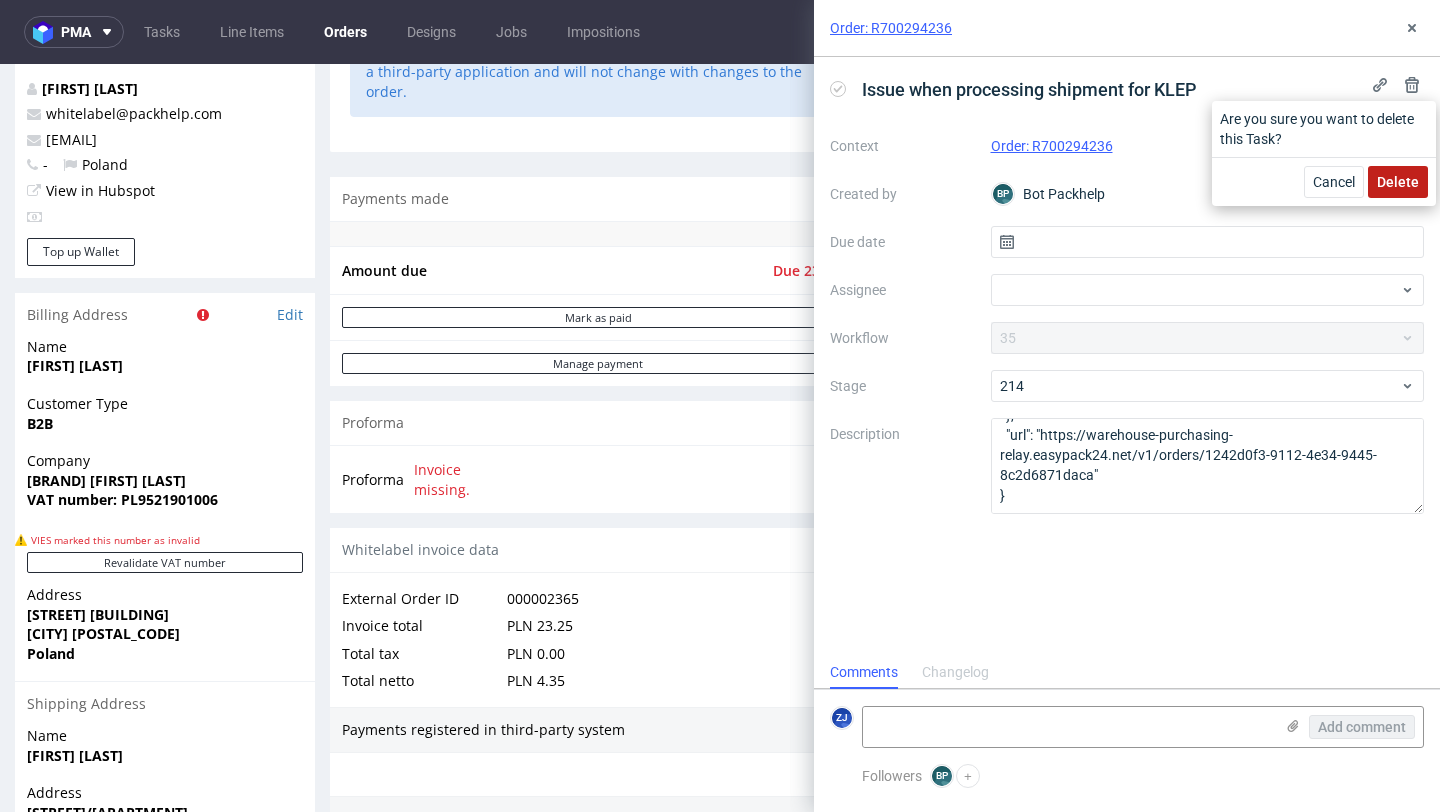 click on "Delete" at bounding box center [1398, 182] 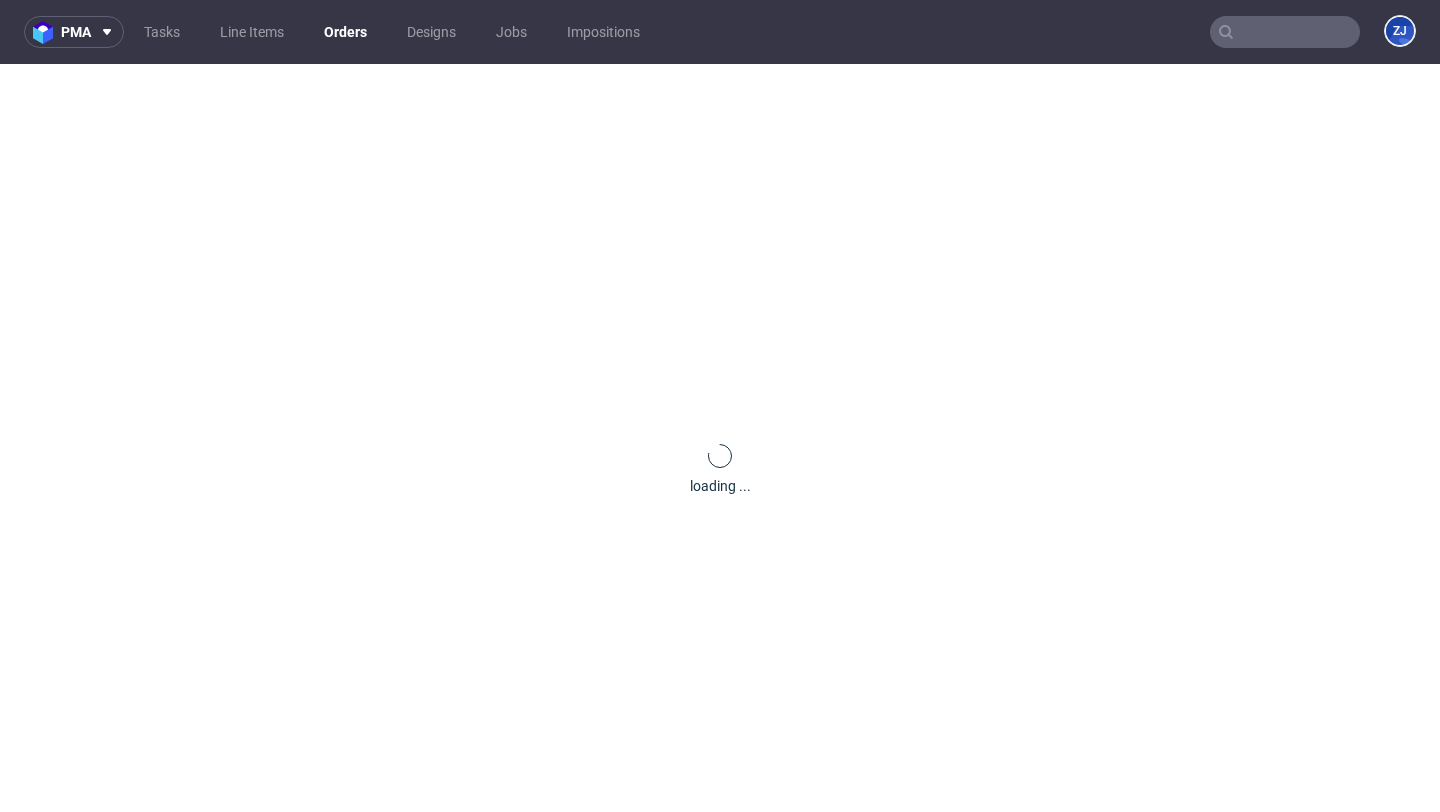 scroll, scrollTop: 0, scrollLeft: 0, axis: both 